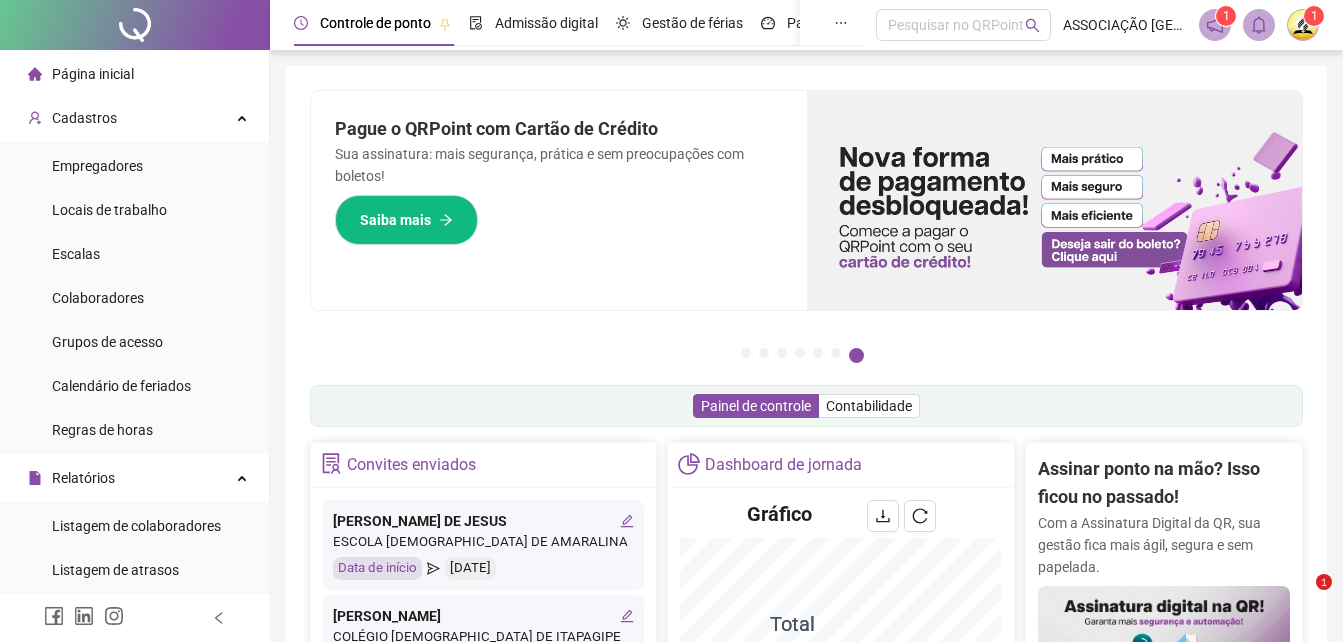 scroll, scrollTop: 680, scrollLeft: 0, axis: vertical 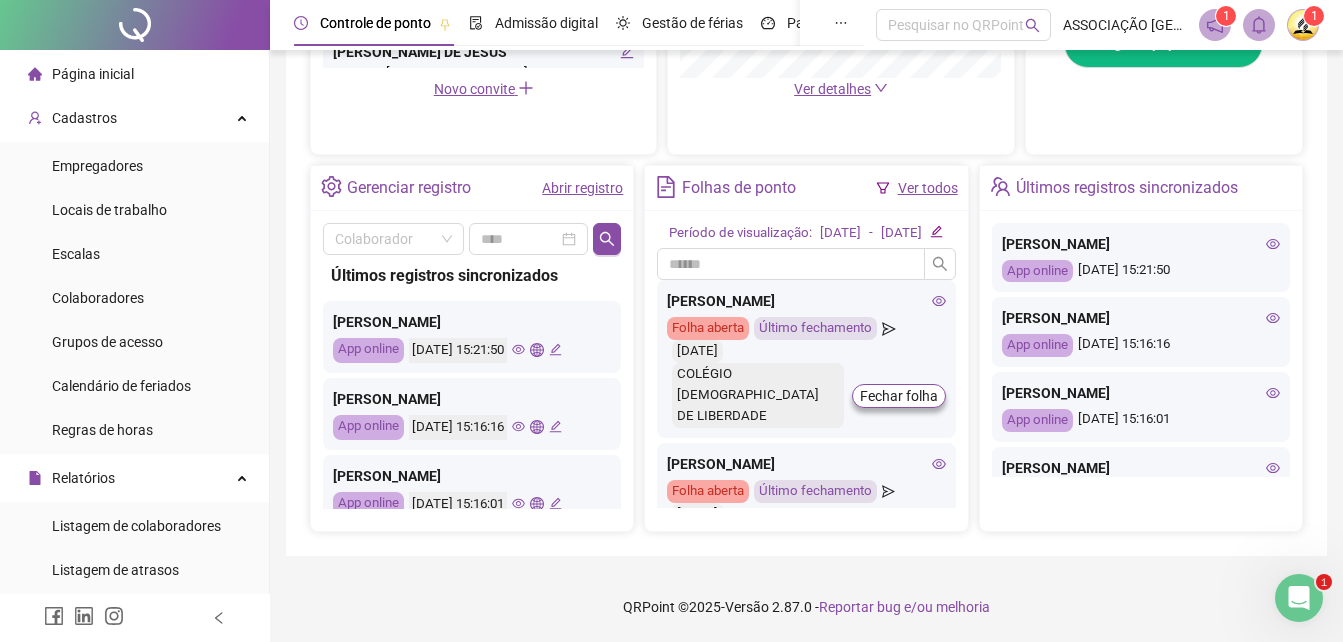 click at bounding box center [1303, 25] 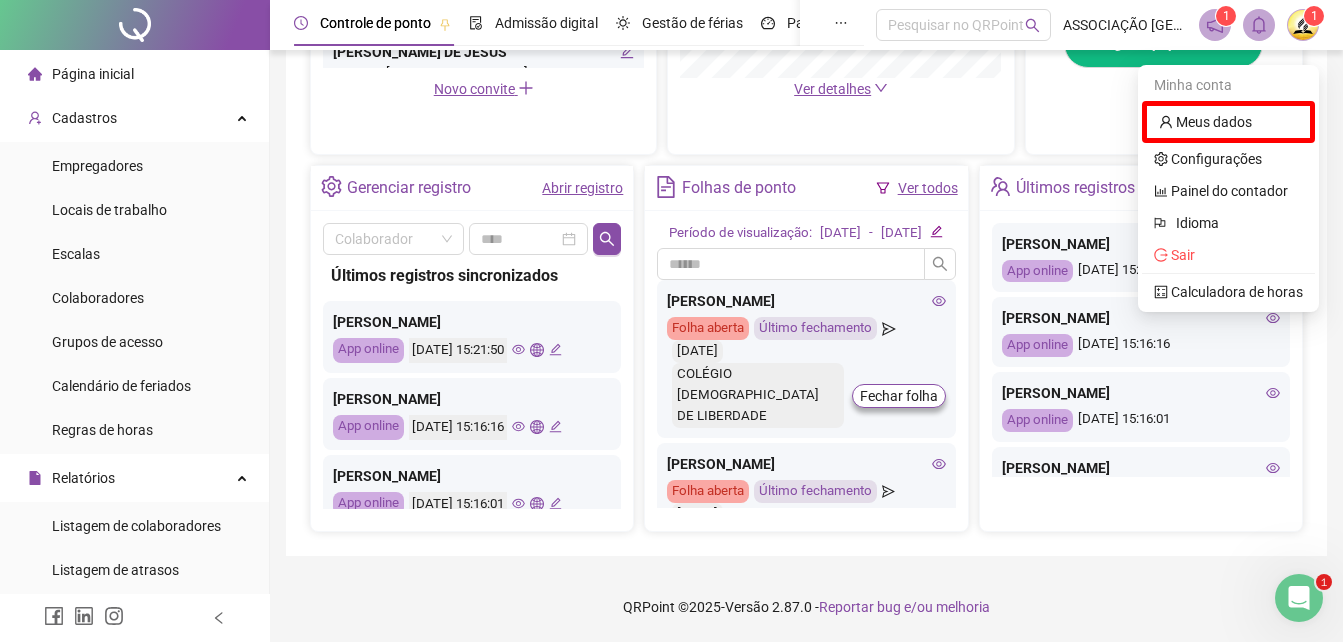click on "Página inicial" at bounding box center [93, 74] 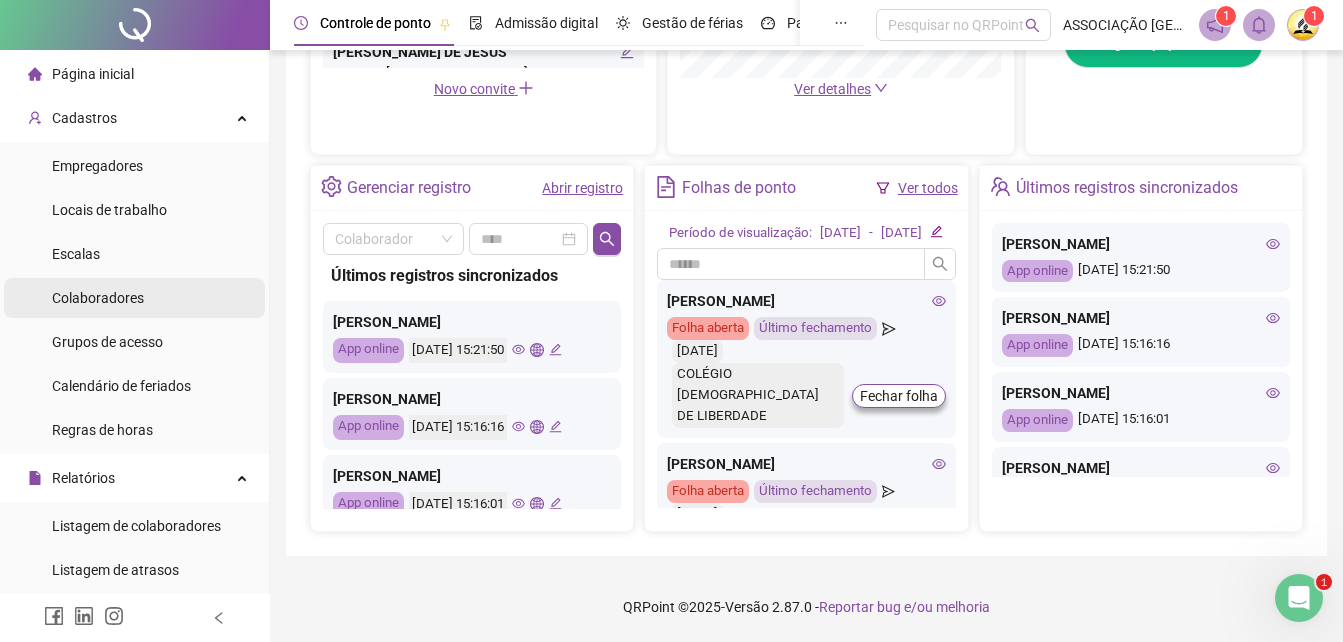 click on "Colaboradores" at bounding box center [98, 298] 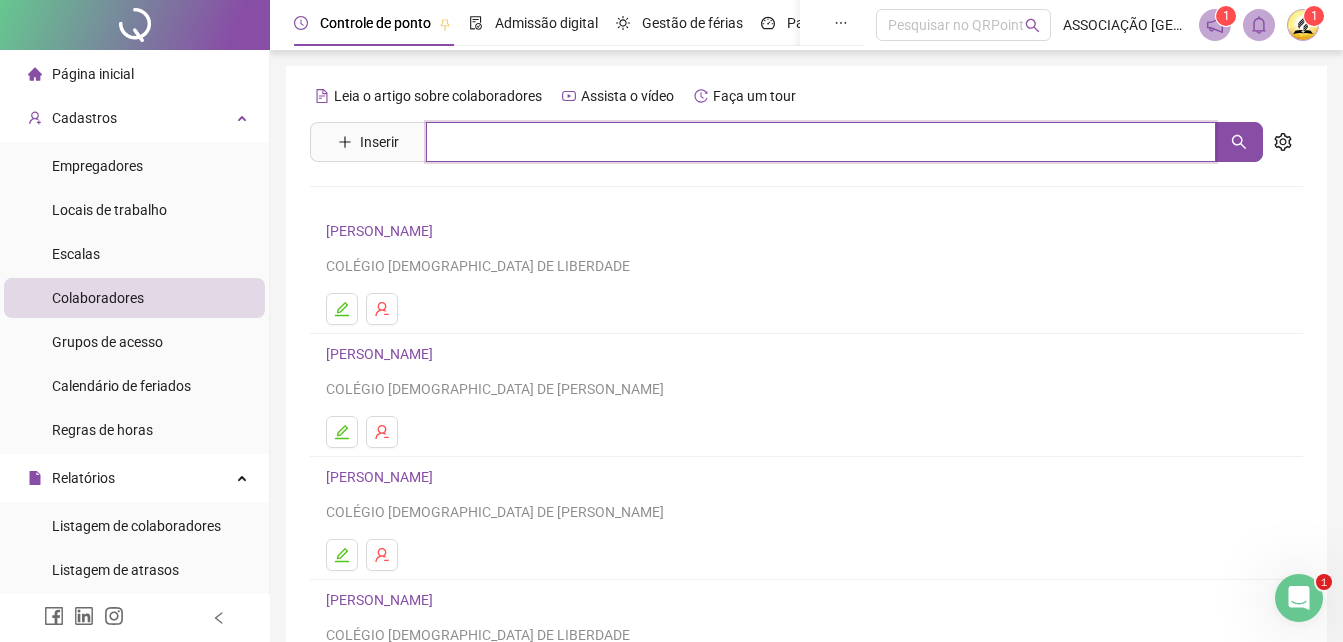 click at bounding box center (821, 142) 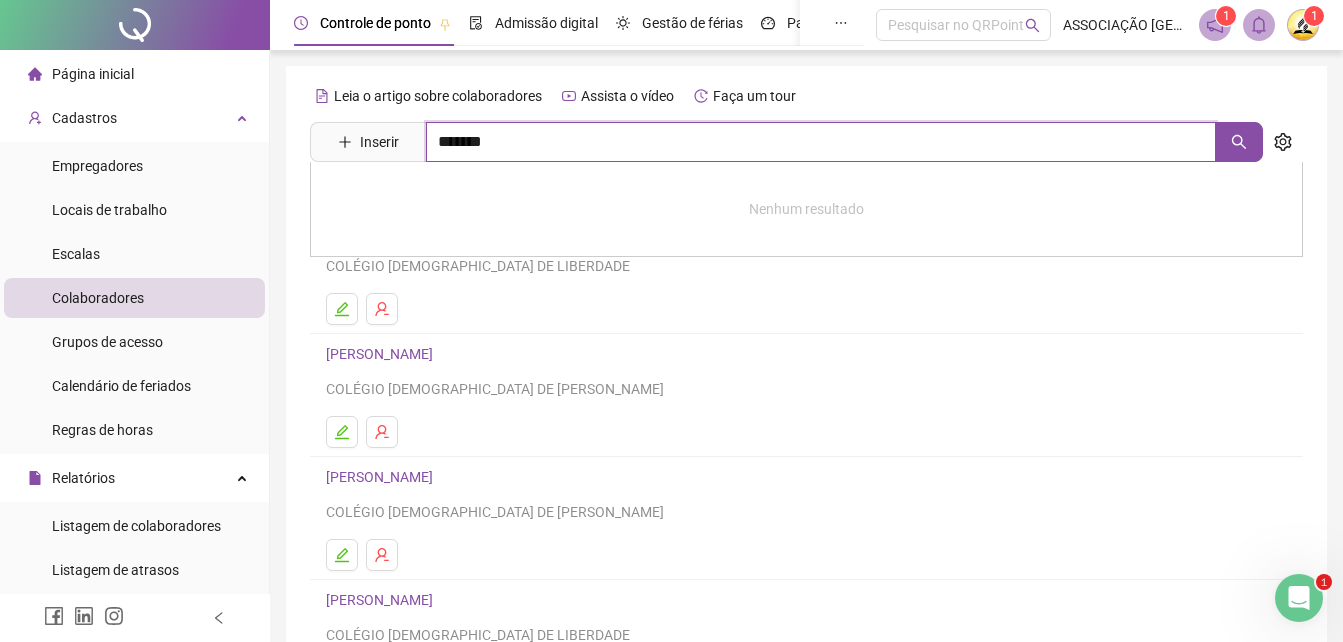type on "*******" 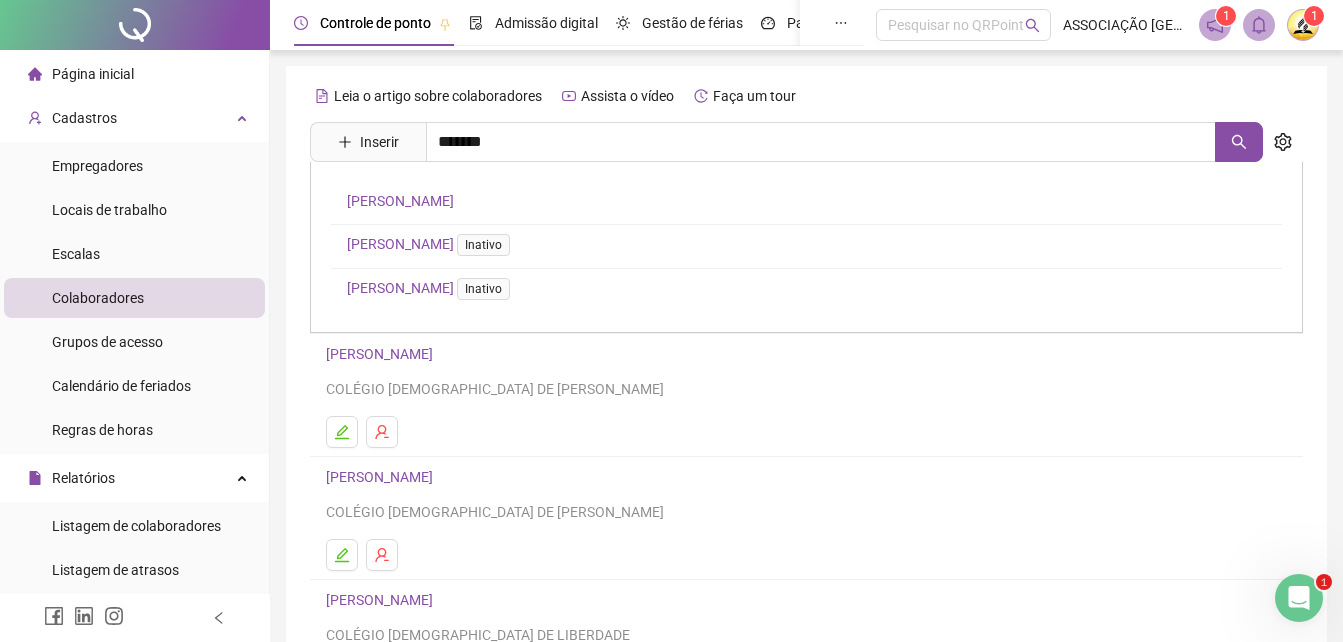 click on "[PERSON_NAME]" at bounding box center [400, 201] 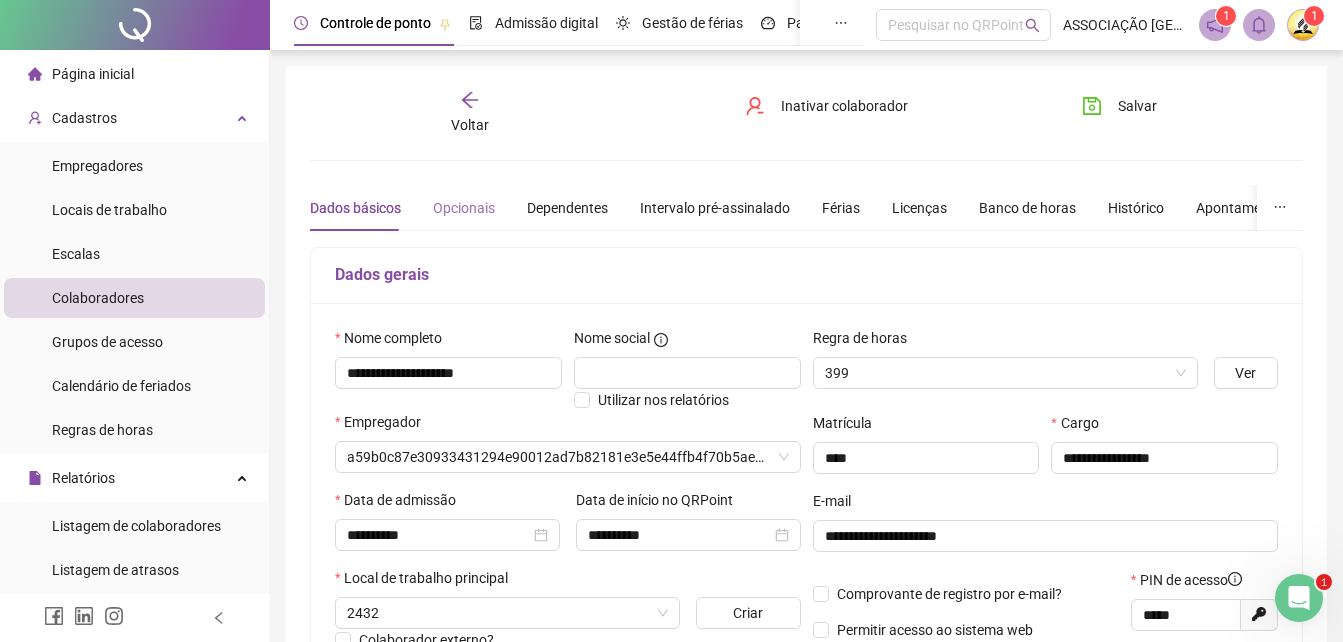 type on "**********" 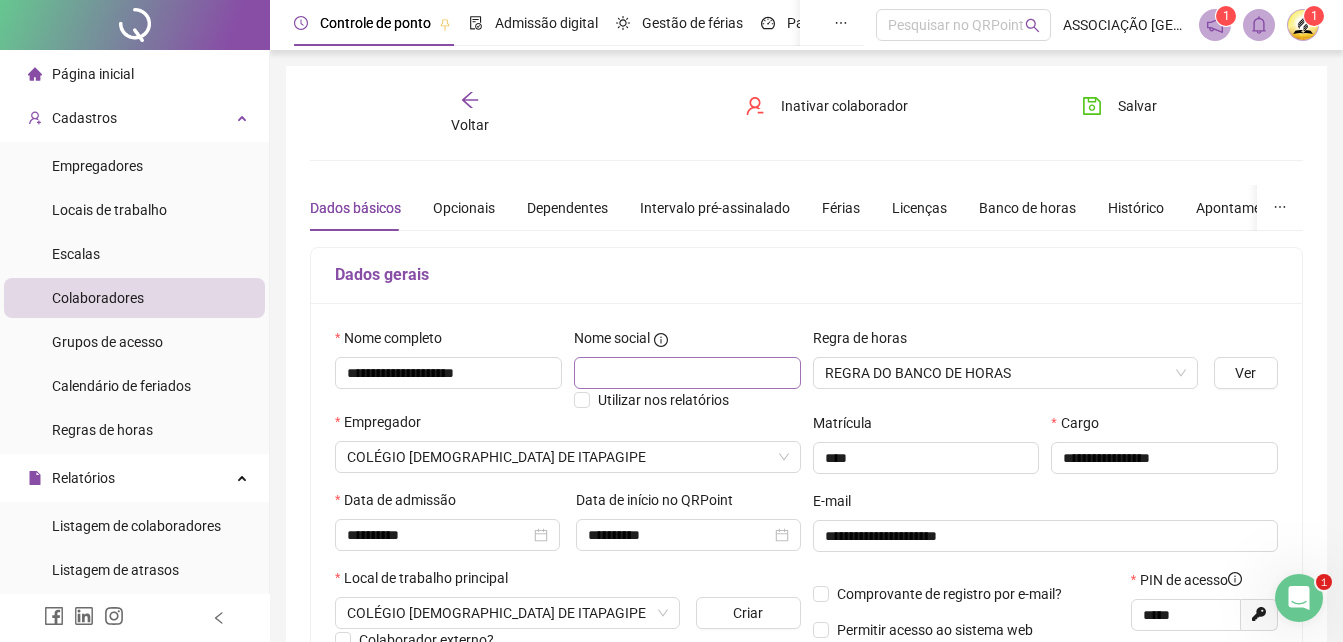 scroll, scrollTop: 100, scrollLeft: 0, axis: vertical 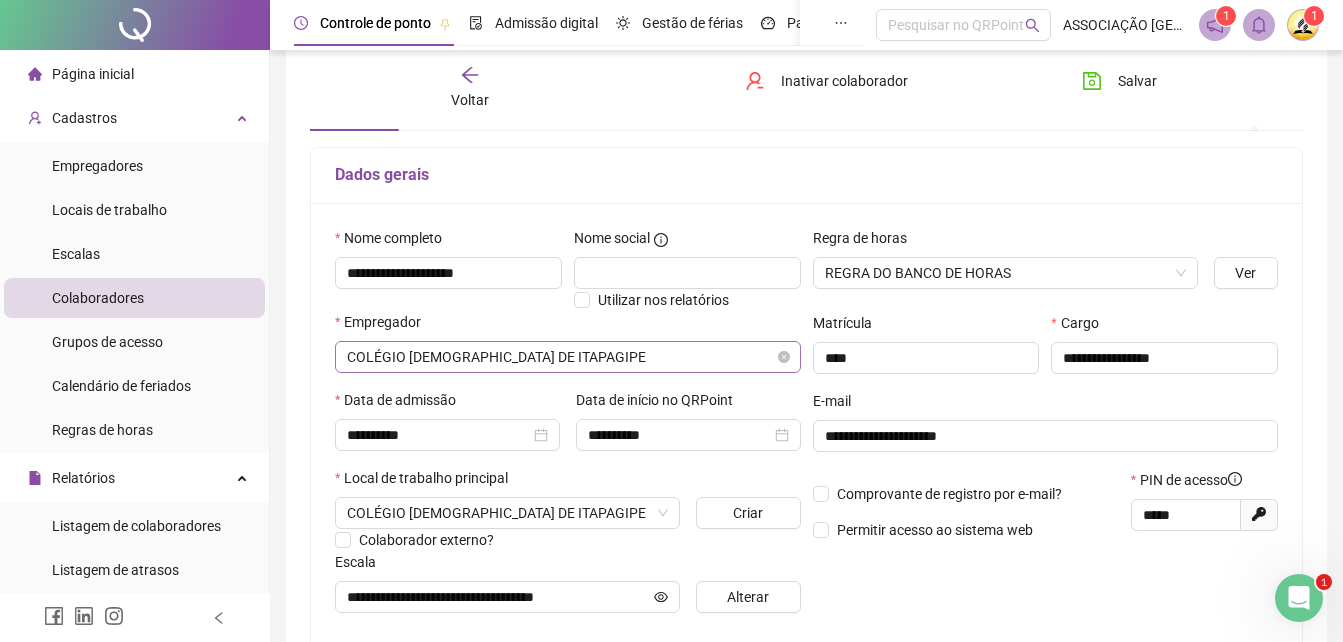 click on "COLÉGIO [DEMOGRAPHIC_DATA] DE ITAPAGIPE" at bounding box center [568, 357] 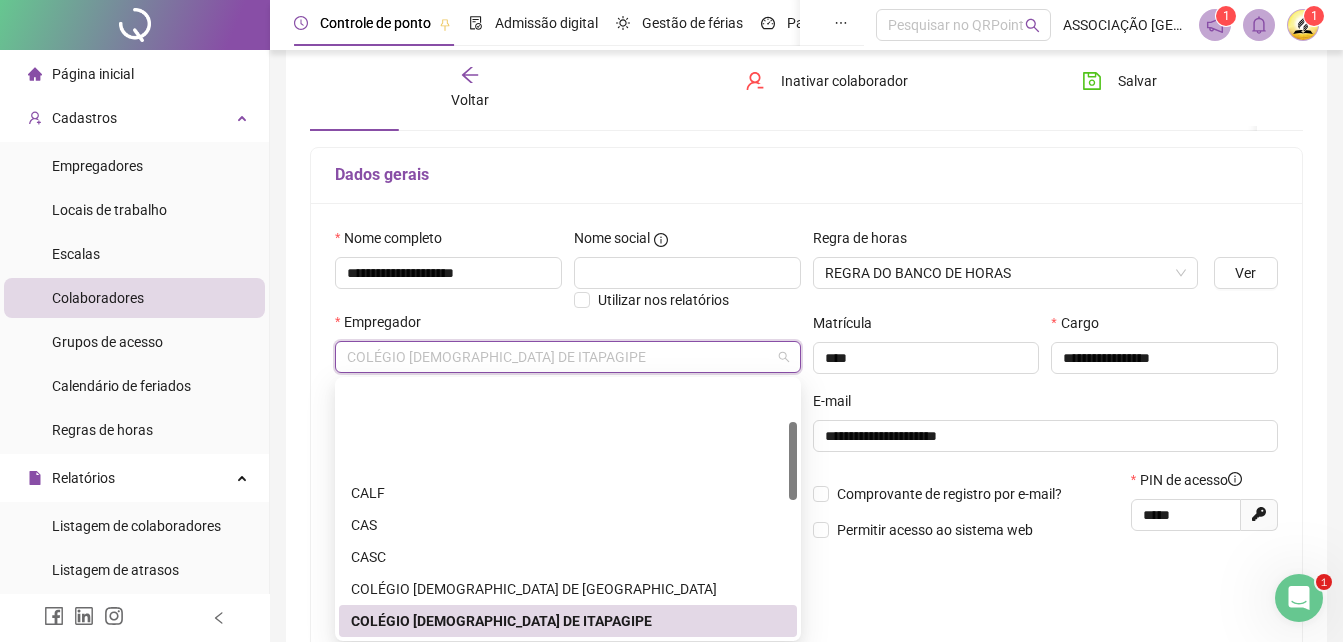 scroll, scrollTop: 232, scrollLeft: 0, axis: vertical 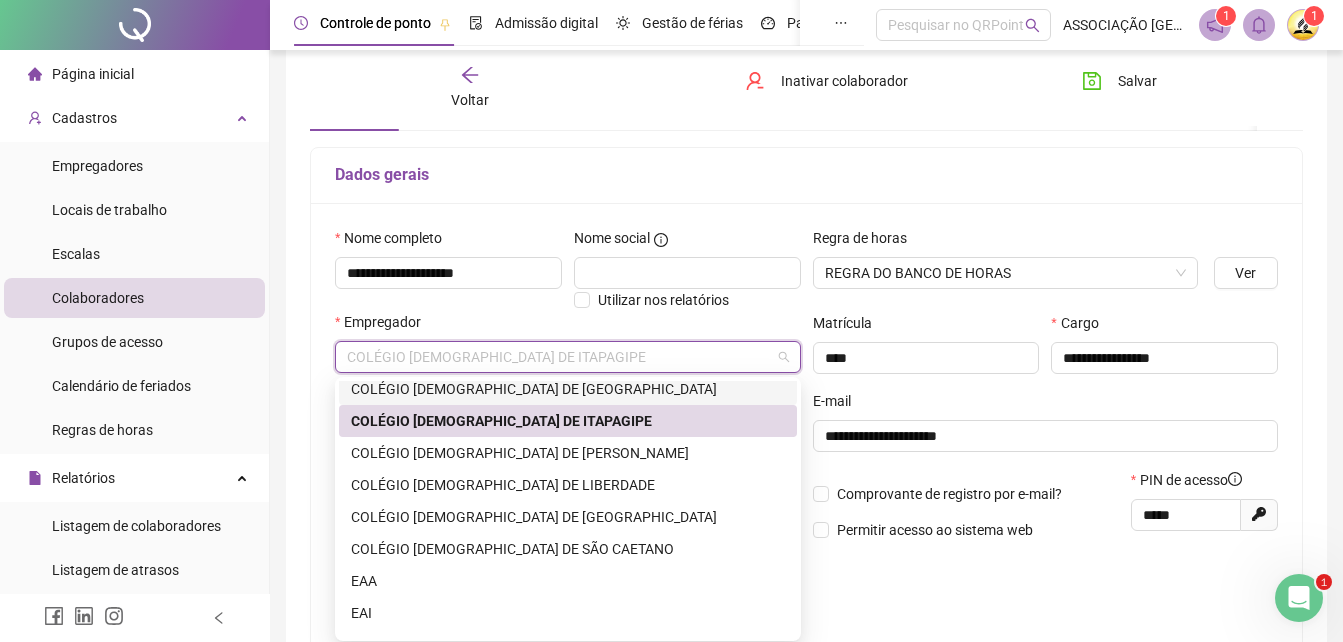 click on "COLÉGIO [DEMOGRAPHIC_DATA] DE [GEOGRAPHIC_DATA]" at bounding box center (568, 389) 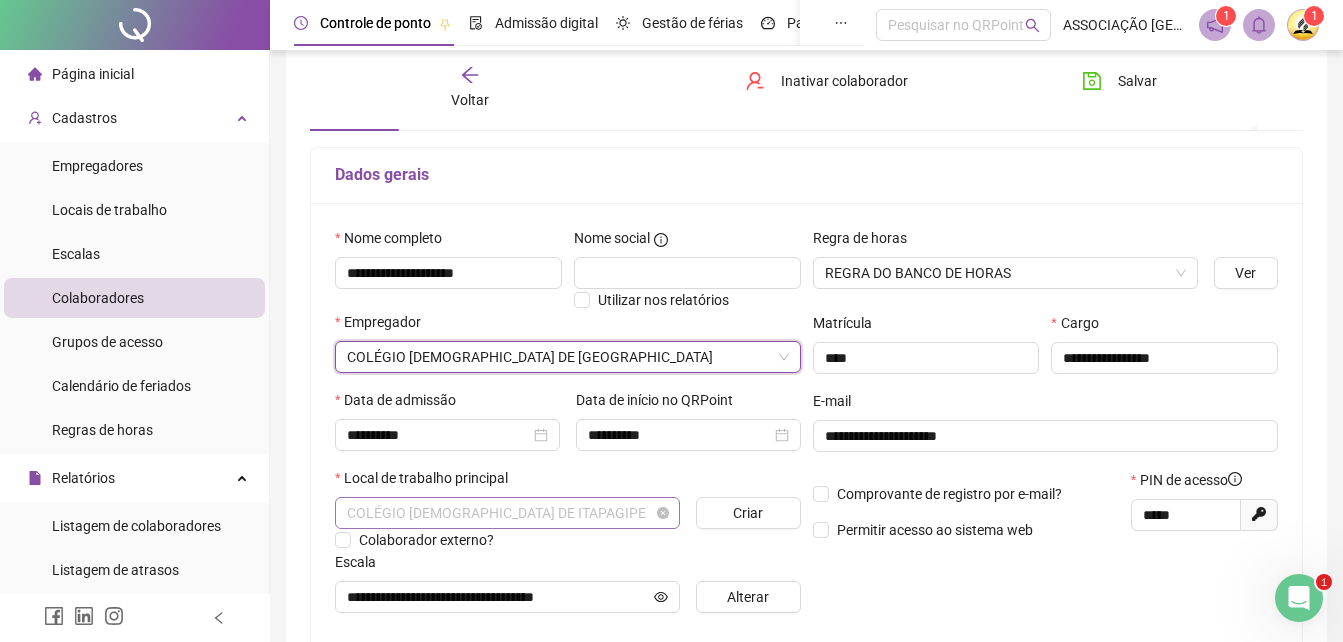 click on "COLÉGIO [DEMOGRAPHIC_DATA] DE ITAPAGIPE" at bounding box center (507, 513) 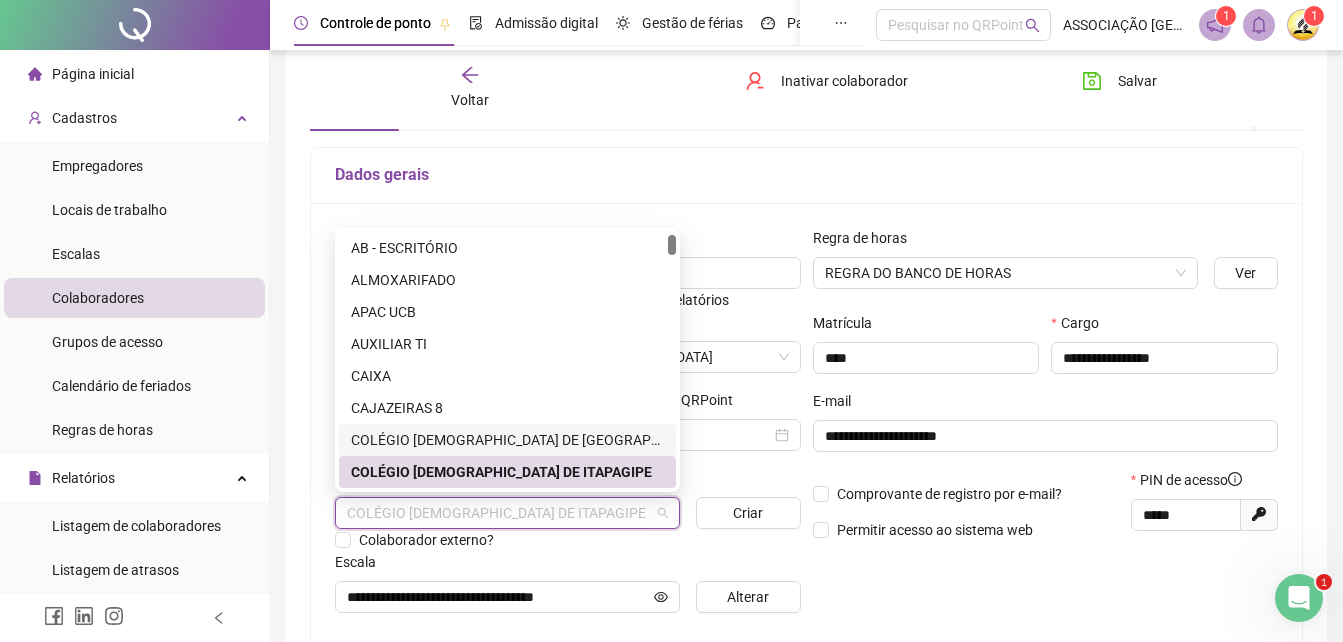 click on "COLÉGIO [DEMOGRAPHIC_DATA] DE [GEOGRAPHIC_DATA]" at bounding box center (507, 440) 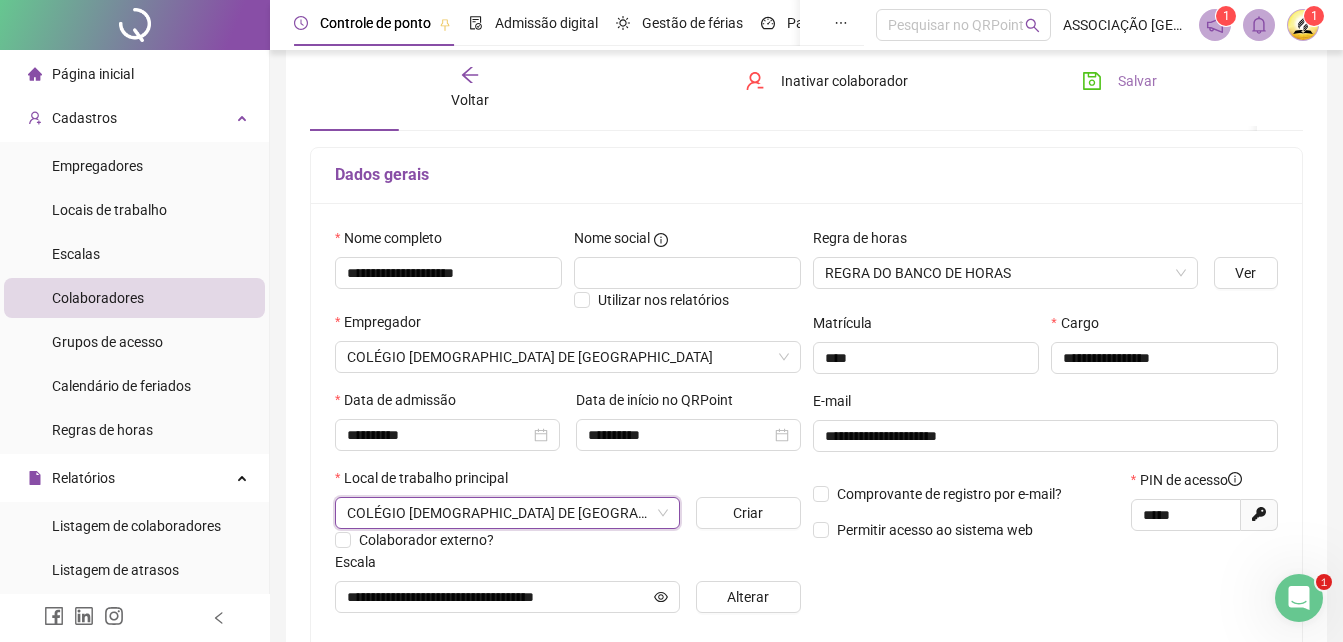 click on "Salvar" at bounding box center (1137, 81) 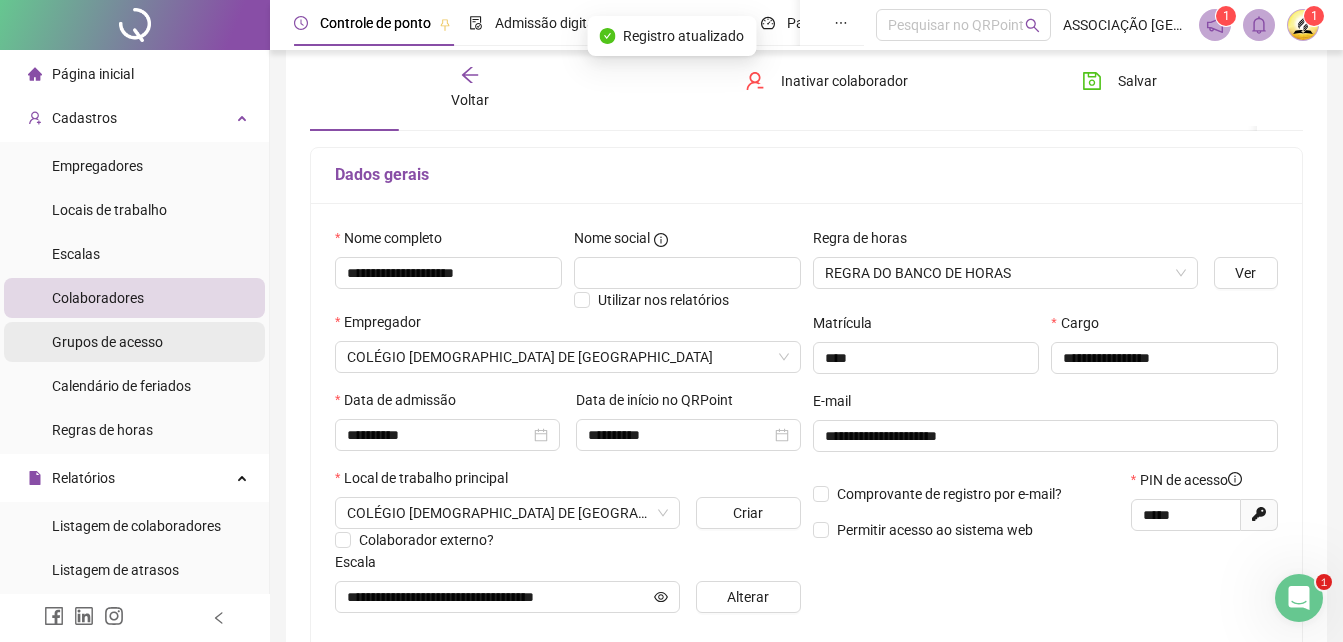 click on "Grupos de acesso" at bounding box center [107, 342] 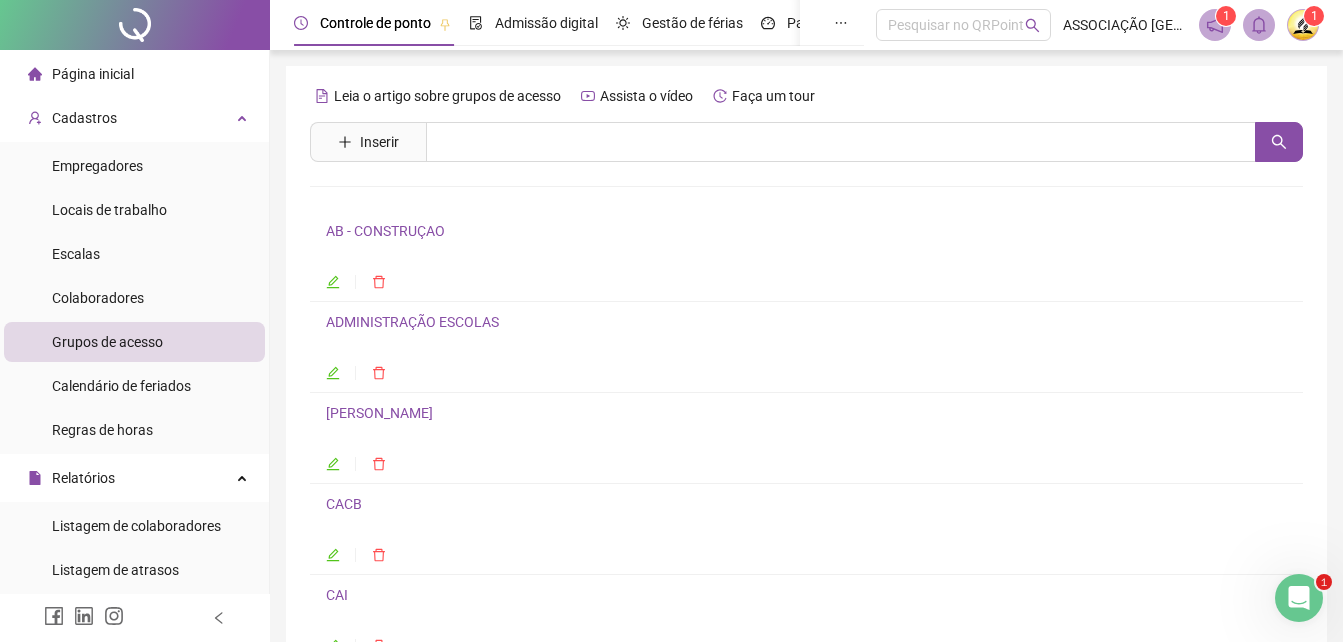 scroll, scrollTop: 100, scrollLeft: 0, axis: vertical 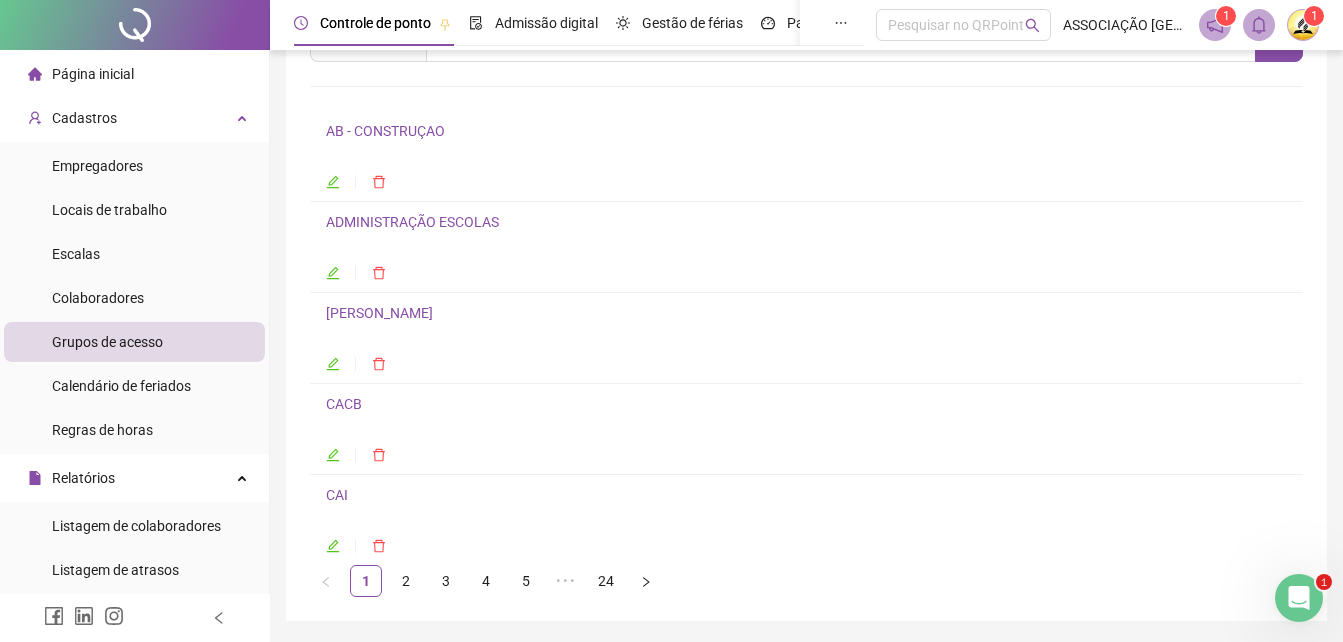 click on "CACB" at bounding box center (344, 404) 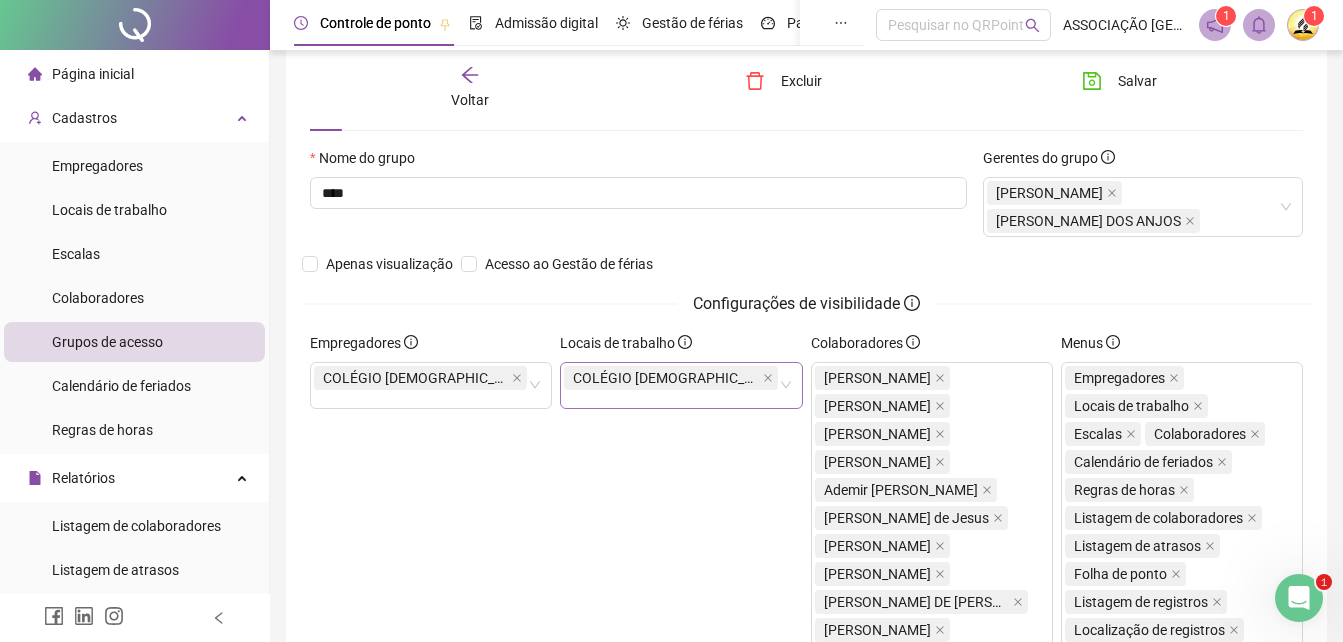 scroll, scrollTop: 110, scrollLeft: 0, axis: vertical 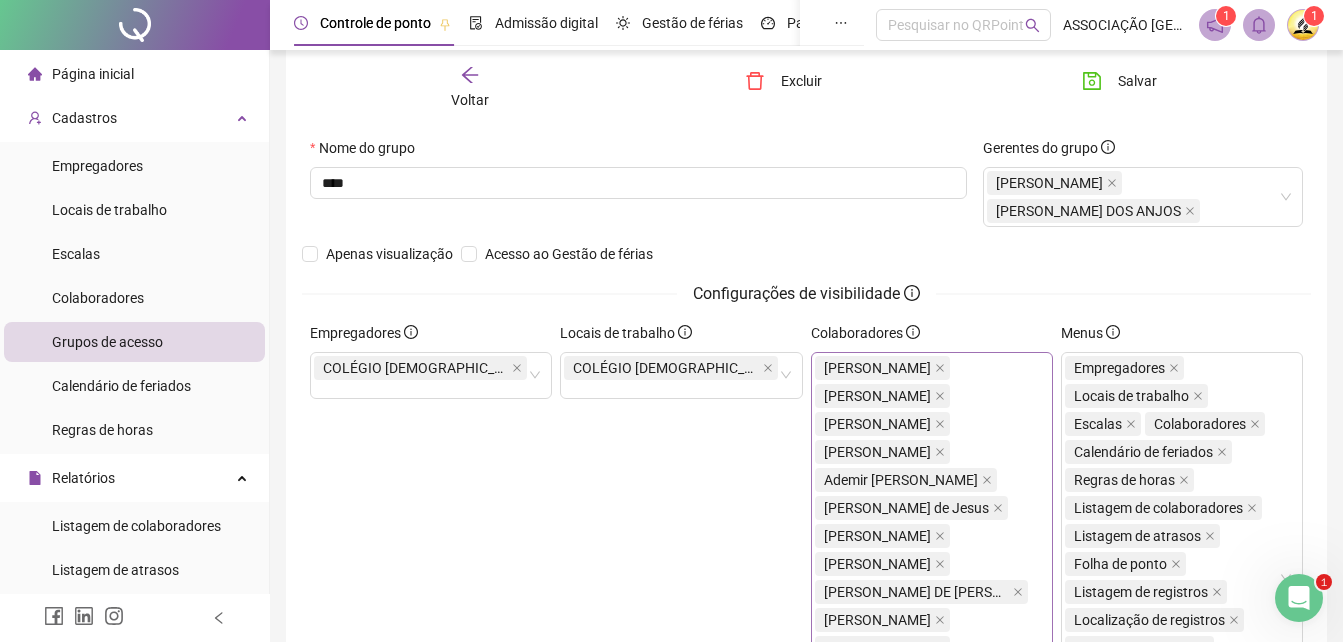 click on "[PERSON_NAME] [PERSON_NAME] [PERSON_NAME] [PERSON_NAME] de [PERSON_NAME] [PERSON_NAME] DE [PERSON_NAME] [PERSON_NAME] [PERSON_NAME] ELIENA DOS SANTOS LEAL  [PERSON_NAME] DA [PERSON_NAME] [PERSON_NAME] DE [PERSON_NAME] IRIS CANTUAL DOS [PERSON_NAME] [PERSON_NAME] [PERSON_NAME] [PERSON_NAME] DOS SANTOS [PERSON_NAME] de [PERSON_NAME] de [PERSON_NAME]  DE CERQUEIRA DE [PERSON_NAME] dos [PERSON_NAME] [PERSON_NAME] DE JESUS" at bounding box center [932, 1453] 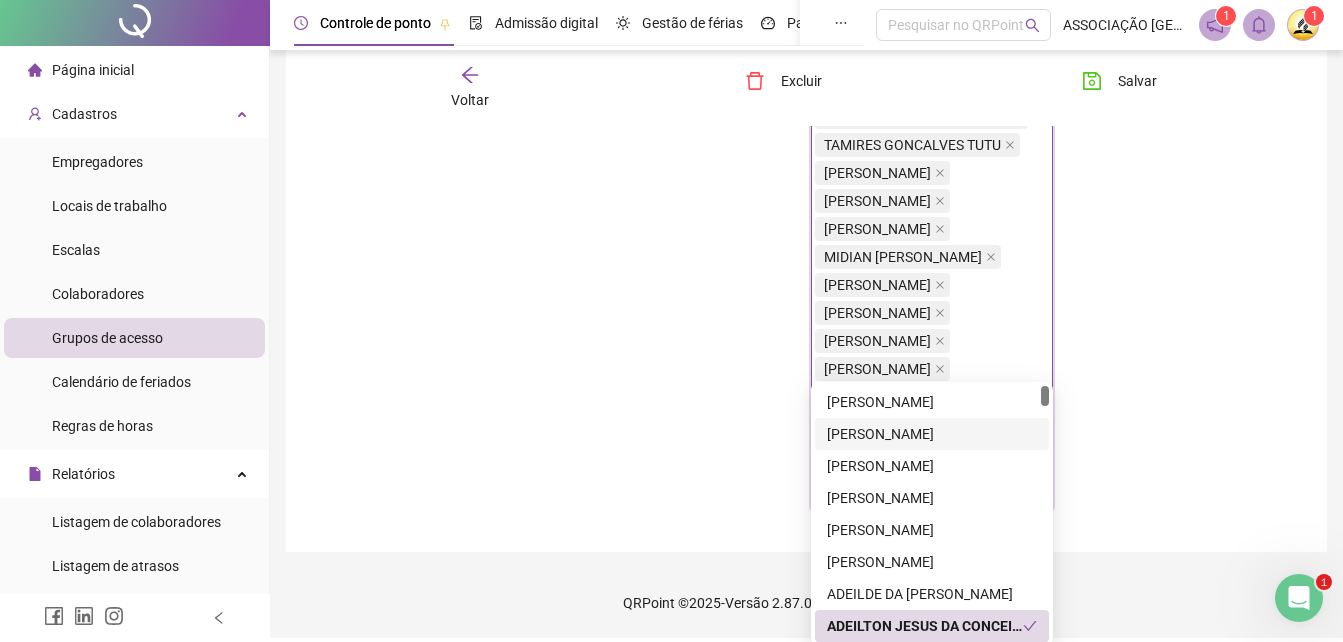 click on "[PERSON_NAME] [PERSON_NAME] [PERSON_NAME] [PERSON_NAME] de [PERSON_NAME] [PERSON_NAME] DE [PERSON_NAME] [PERSON_NAME] [PERSON_NAME] ELIENA DOS SANTOS LEAL  [PERSON_NAME] DA [PERSON_NAME] [PERSON_NAME] DE [PERSON_NAME] IRIS CANTUAL DOS [PERSON_NAME] [PERSON_NAME] [PERSON_NAME] [PERSON_NAME] DOS SANTOS [PERSON_NAME] de [PERSON_NAME] de [PERSON_NAME]  DE CERQUEIRA DE [PERSON_NAME] dos [PERSON_NAME] [PERSON_NAME] DE JESUS" at bounding box center [932, -590] 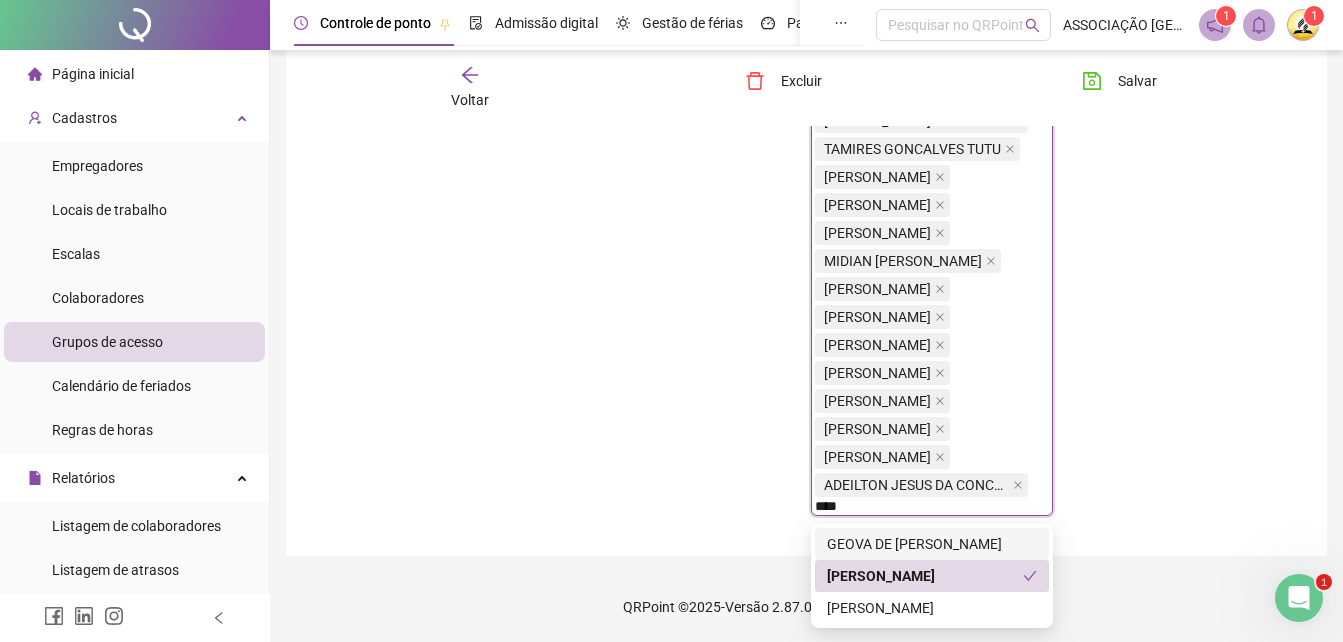 type on "*****" 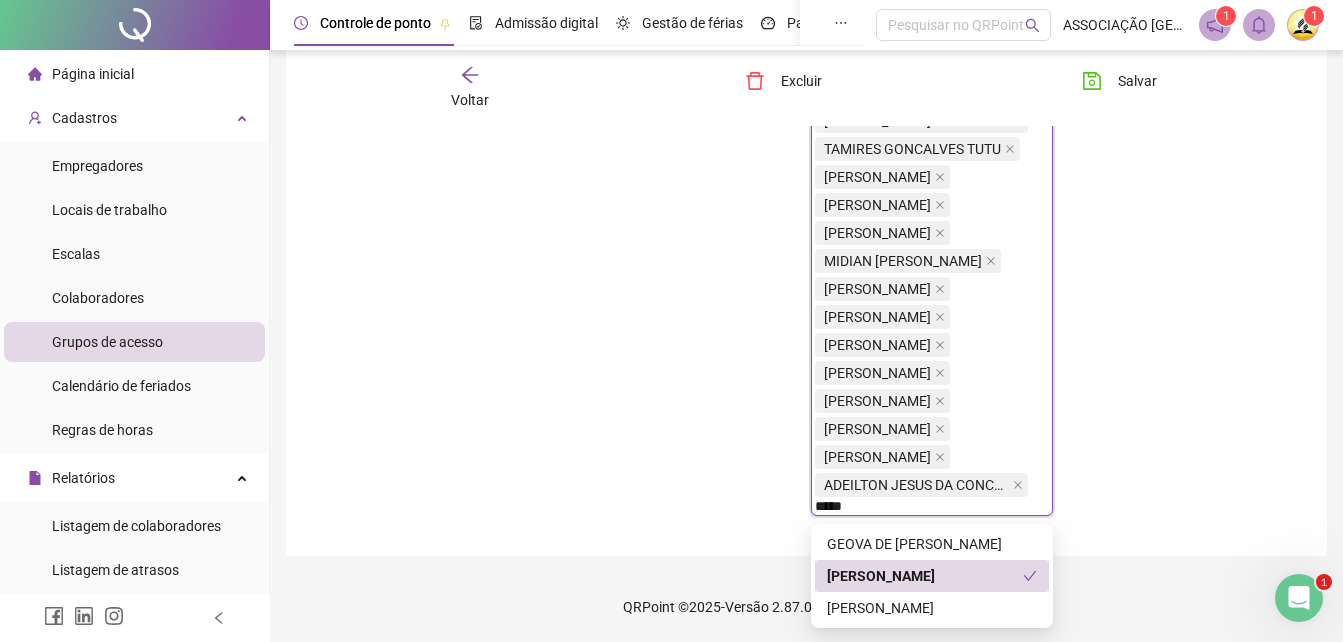 click on "[PERSON_NAME]" at bounding box center [925, 576] 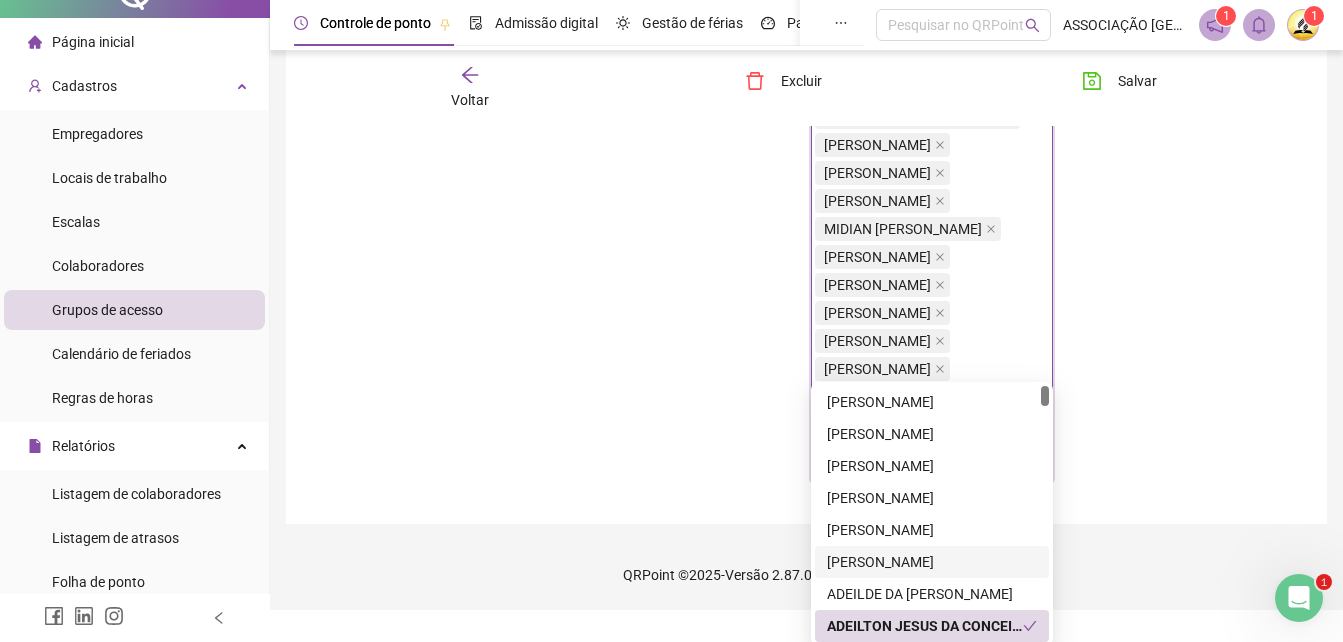 click on "Menus   Empregadores Locais de trabalho Escalas Colaboradores Calendário de feriados Regras de horas Listagem de colaboradores Listagem de atrasos Folha de ponto Listagem de registros Localização de registros Resumo da jornada Banco de Horas Escalas de trabalho Ajustes da folha Ajustes rápidos Gestão de solicitações" at bounding box center (1182, -611) 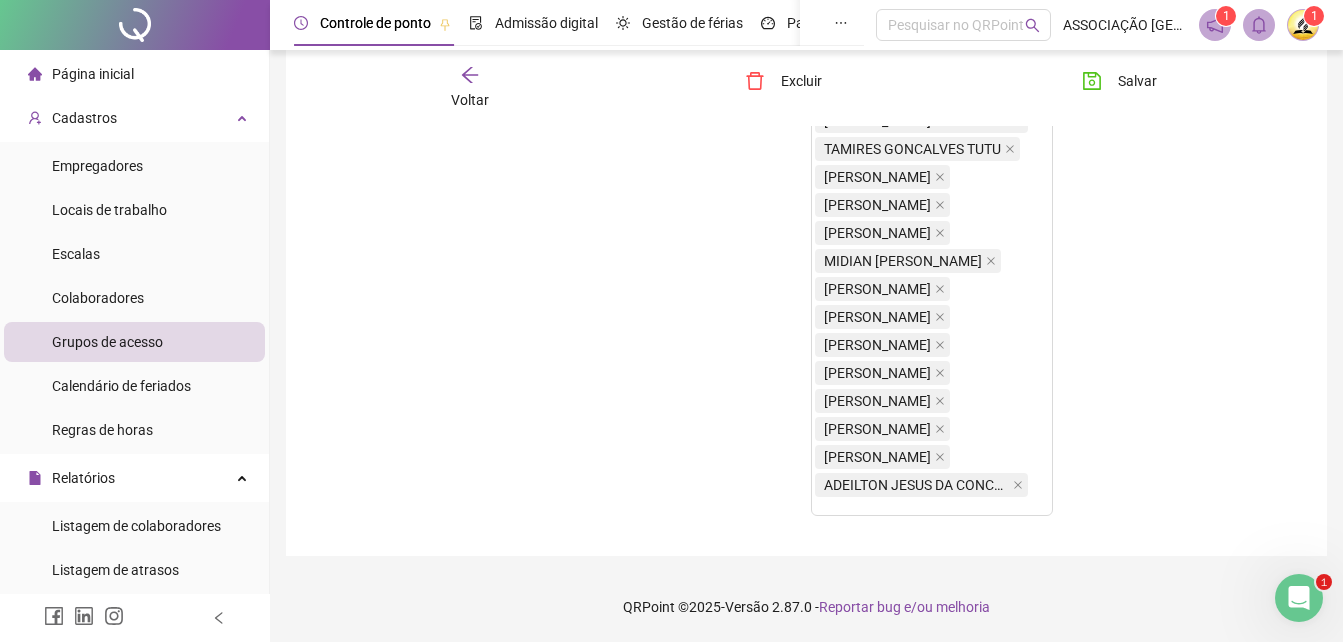 scroll, scrollTop: 2125, scrollLeft: 0, axis: vertical 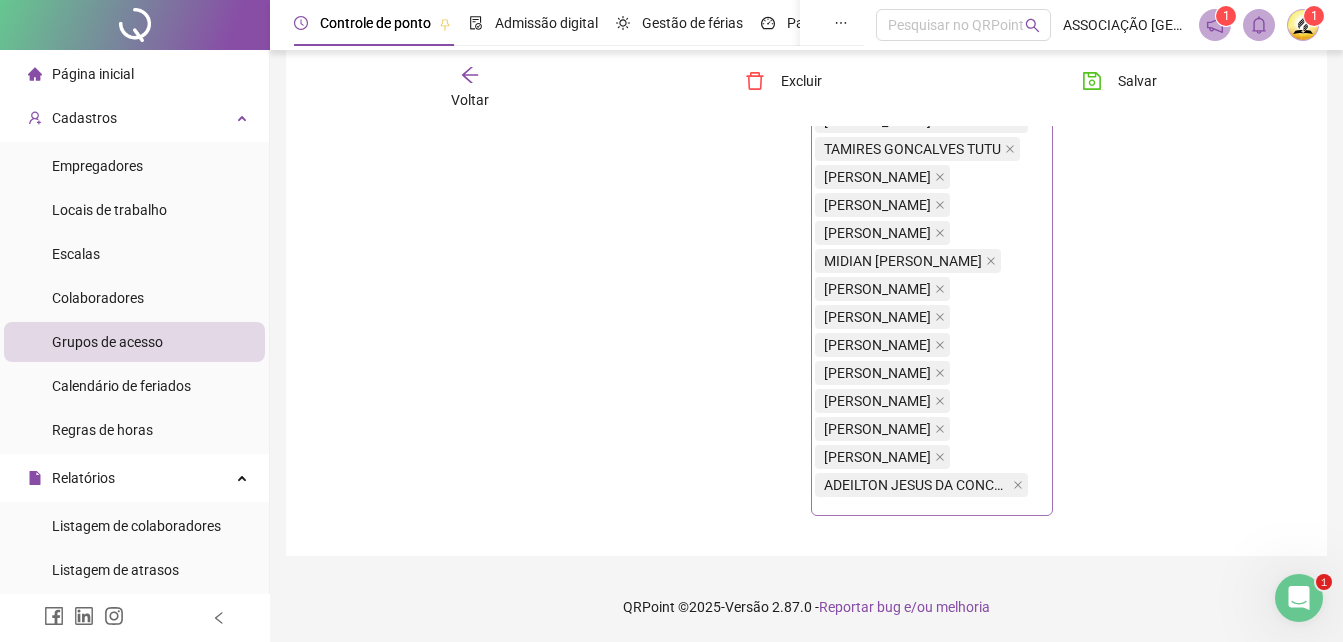 click on "Página inicial Cadastros Empregadores Locais de trabalho Escalas Colaboradores Grupos de acesso Calendário de feriados Regras de horas Relatórios Listagem de colaboradores Listagem de atrasos Folha de ponto Listagem de registros Resumo da jornada Localização de registros Banco de Horas Escalas de trabalho Relatório de solicitações Administração Exportações Integrações Gestão de holerites Aceite de uso Atestado técnico Gerar QRCode Financeiro Central de ajuda Clube QR - Beneficios Controle de ponto Admissão digital Gestão de férias Painel do DP Folha de pagamento   Pesquisar no QRPoint ASSOCIAÇÃO BAHIA 1 1 Voltar Excluir Salvar Geral Nome do grupo **** Gerentes do grupo   VINICIUS DA [PERSON_NAME] DOS ANJOS   Apenas visualização Acesso ao Gestão de férias Configurações de visibilidade   Empregadores   COLÉGIO ADVENTISTA DE [GEOGRAPHIC_DATA]   Locais de trabalho   COLÉGIO ADVENTISTA DE CASTELO BRANCO   Colaboradores   [PERSON_NAME]" at bounding box center [671, -1800] 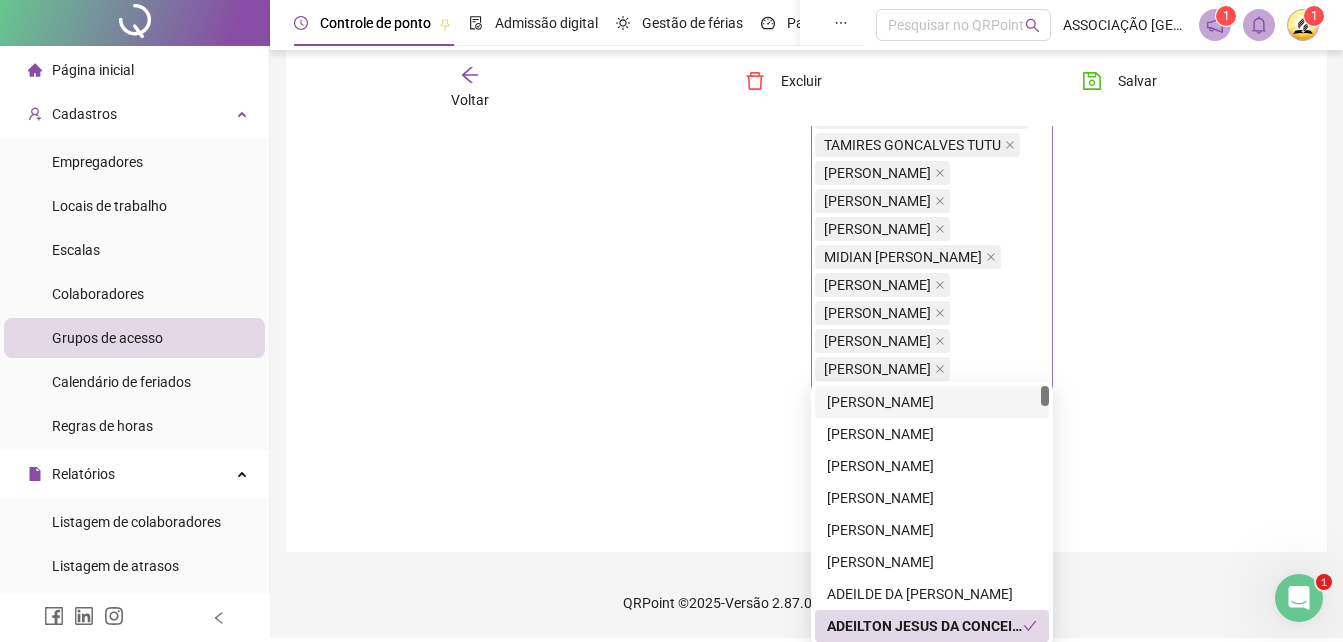 click on "[PERSON_NAME] [PERSON_NAME] [PERSON_NAME] [PERSON_NAME] de [PERSON_NAME] [PERSON_NAME] DE [PERSON_NAME] [PERSON_NAME] [PERSON_NAME] ELIENA DOS SANTOS LEAL  [PERSON_NAME] DA [PERSON_NAME] [PERSON_NAME] DE [PERSON_NAME] IRIS CANTUAL DOS [PERSON_NAME] [PERSON_NAME] [PERSON_NAME] [PERSON_NAME] DOS SANTOS [PERSON_NAME] de [PERSON_NAME] de [PERSON_NAME]  DE CERQUEIRA DE [PERSON_NAME] dos [PERSON_NAME] [PERSON_NAME] DE JESUS" at bounding box center (932, -576) 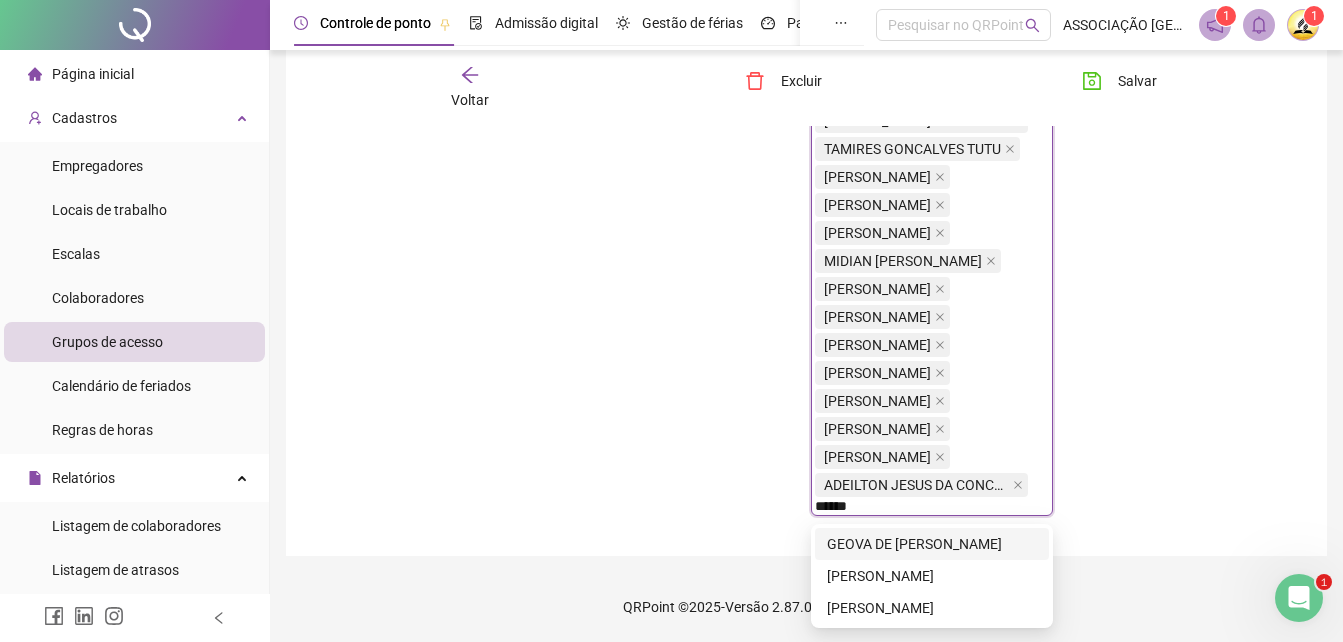 type on "*******" 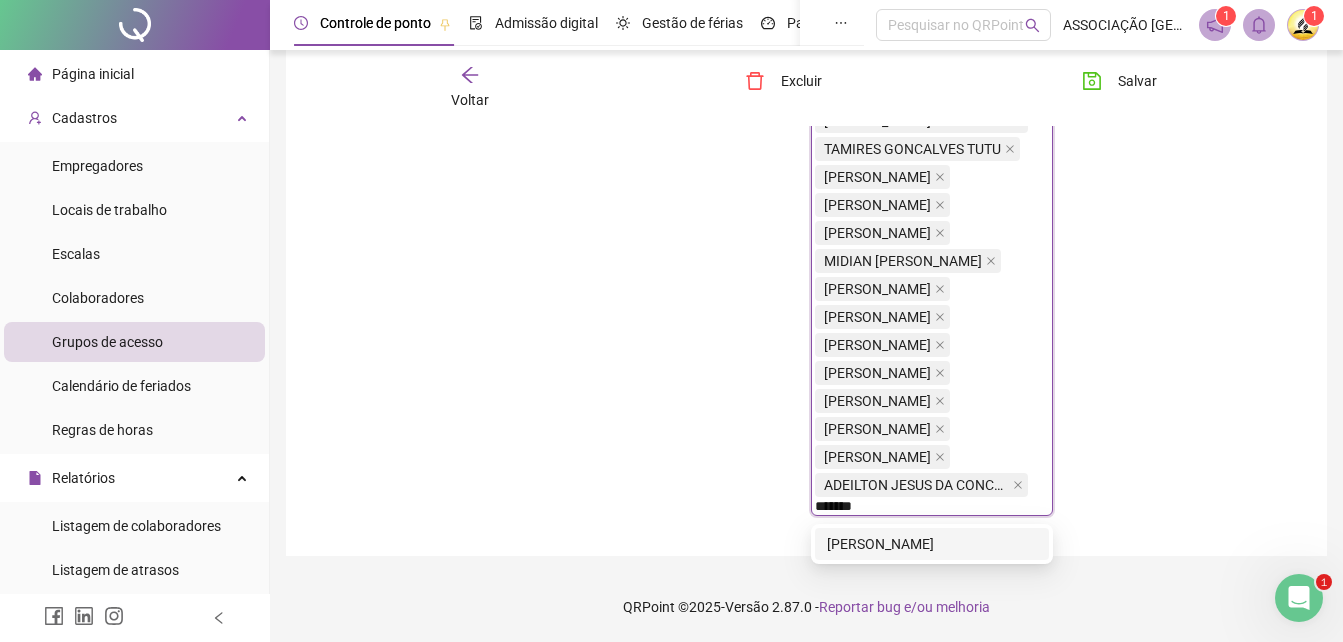 click on "[PERSON_NAME]" at bounding box center (932, 544) 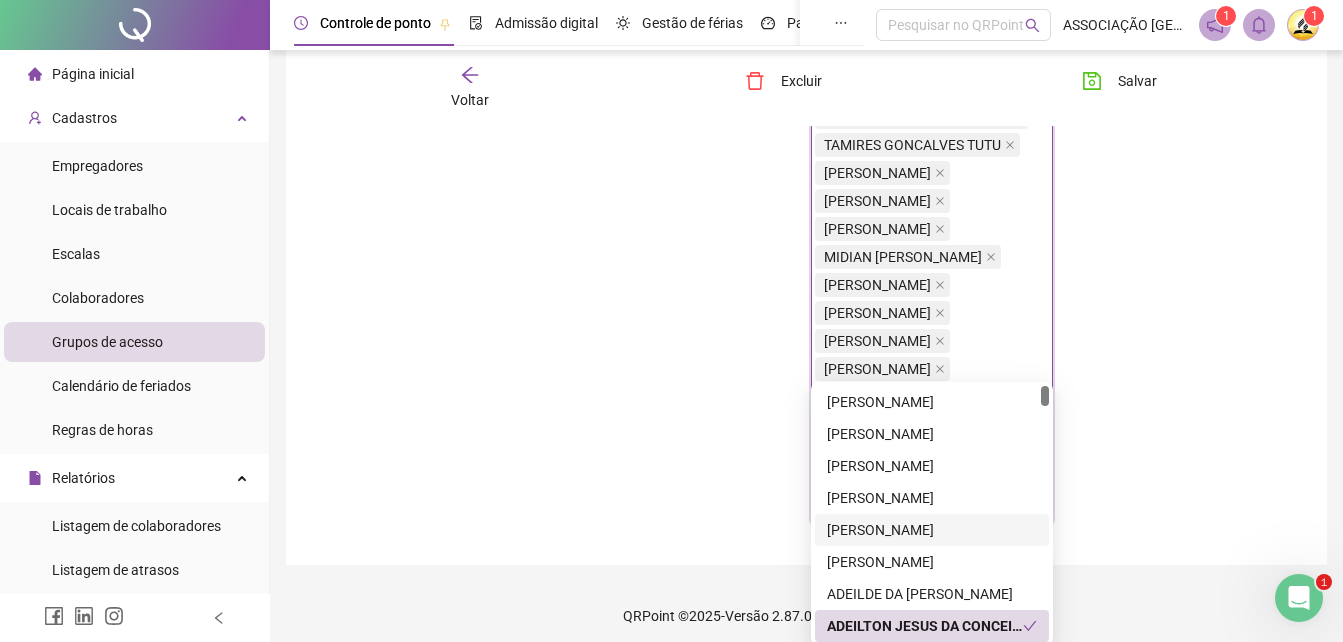 click on "Locais de trabalho   COLÉGIO ADVENTISTA DE [GEOGRAPHIC_DATA]" at bounding box center (681, -576) 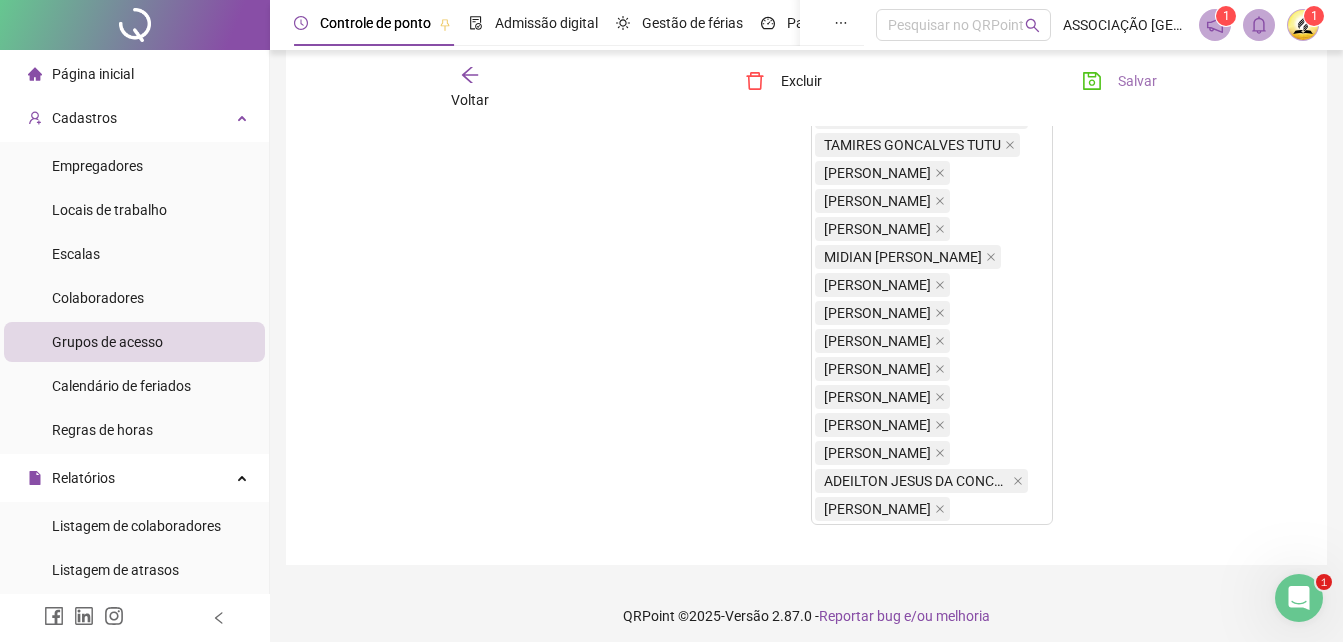 click on "Salvar" at bounding box center [1119, 81] 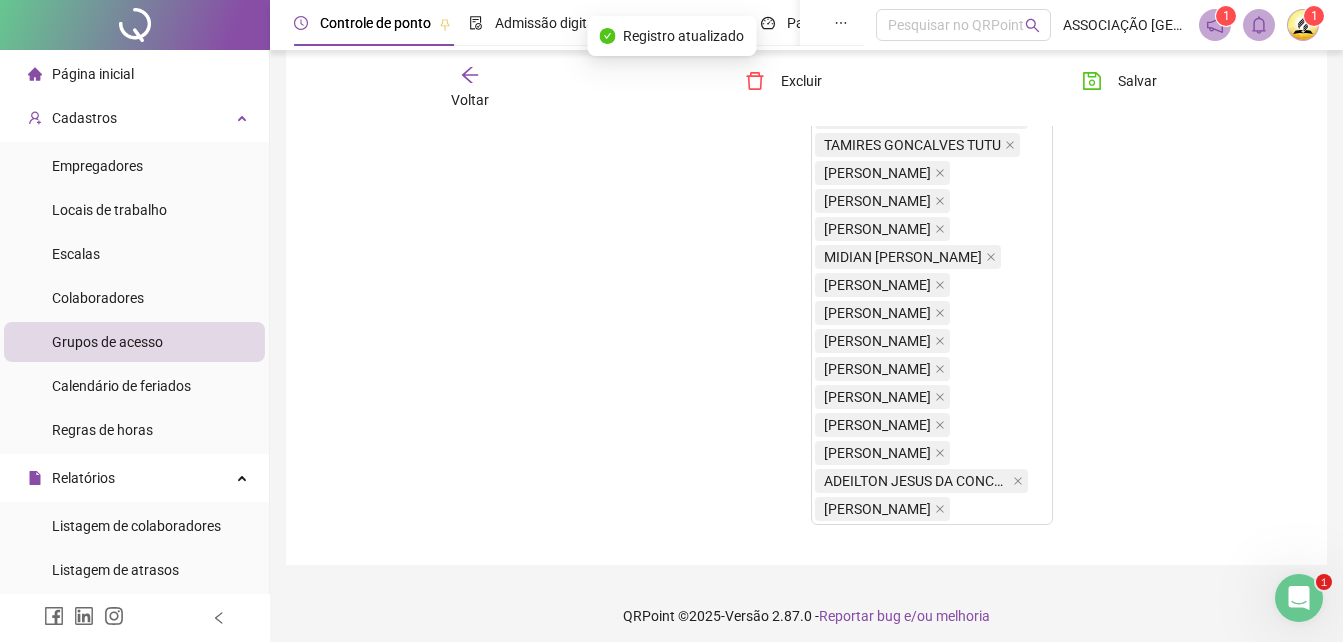 scroll, scrollTop: 1525, scrollLeft: 0, axis: vertical 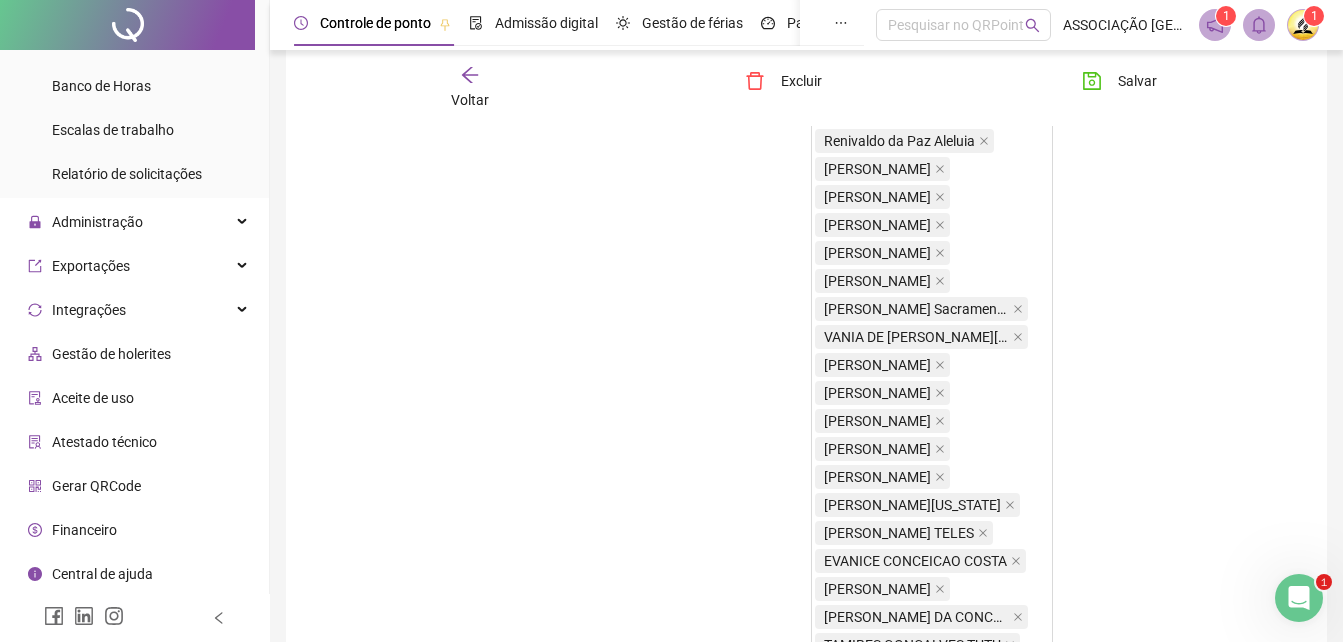 click on "Gerar QRCode" at bounding box center [96, 486] 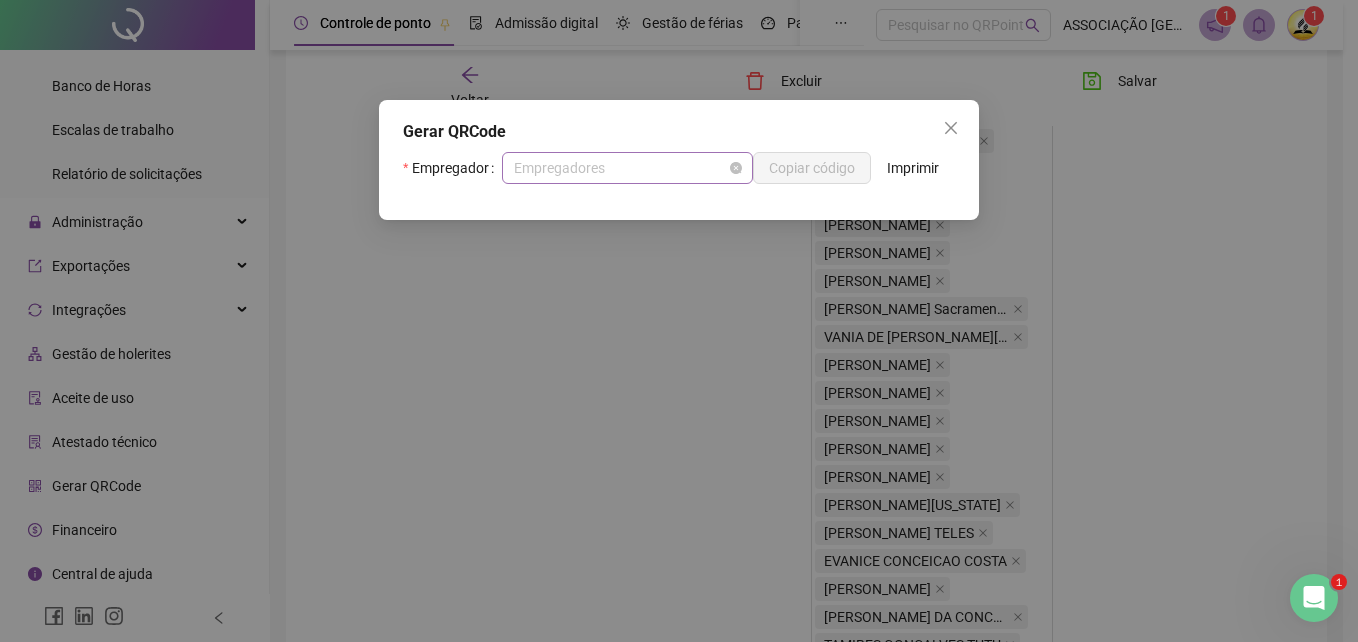 click on "Empregadores" at bounding box center [627, 168] 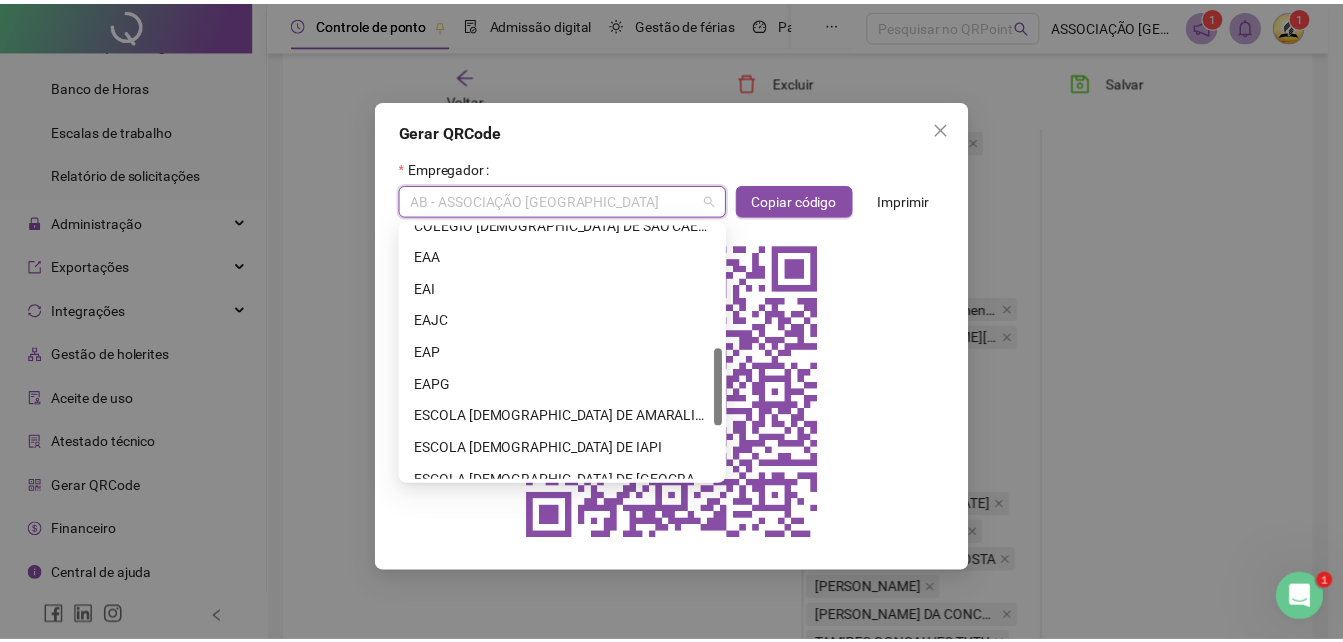 scroll, scrollTop: 500, scrollLeft: 0, axis: vertical 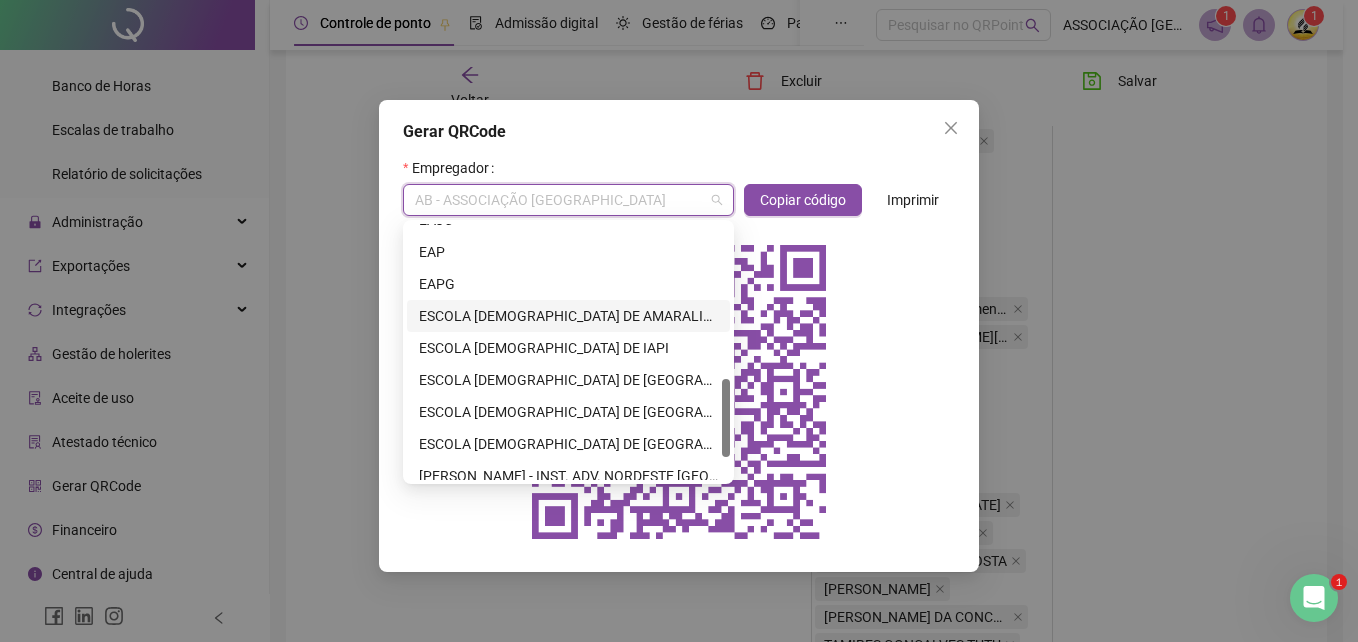 click on "ESCOLA [DEMOGRAPHIC_DATA] DE AMARALINA" at bounding box center [568, 316] 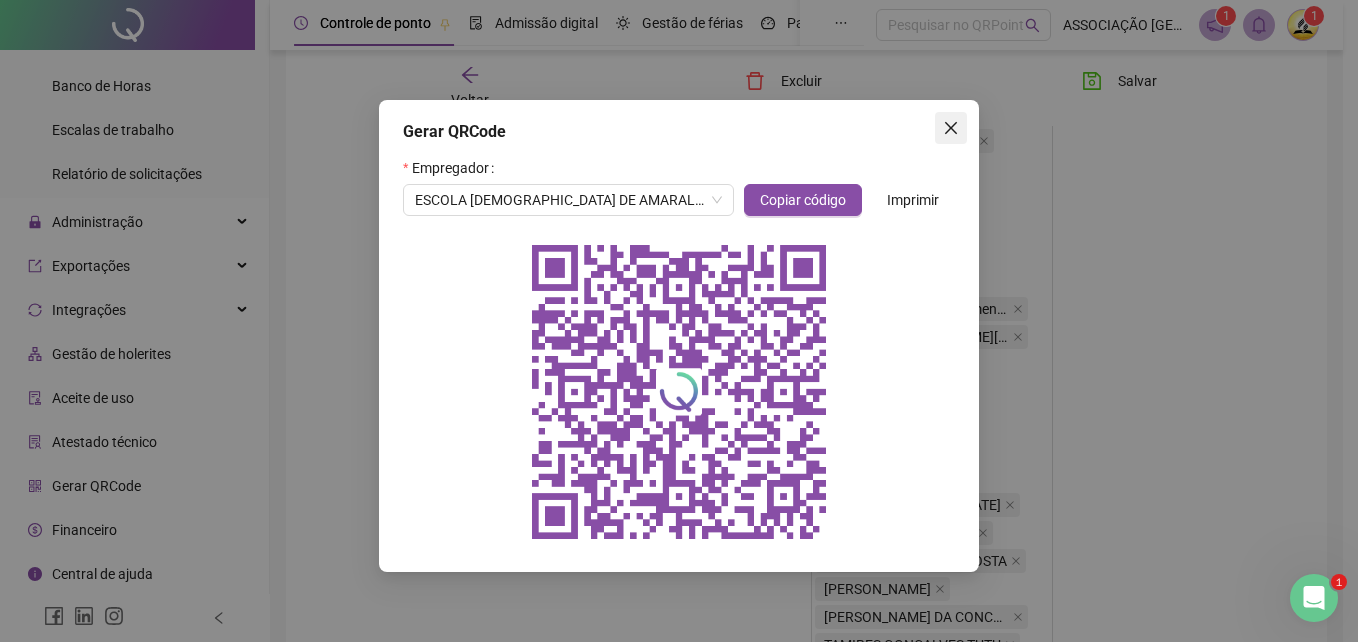 click 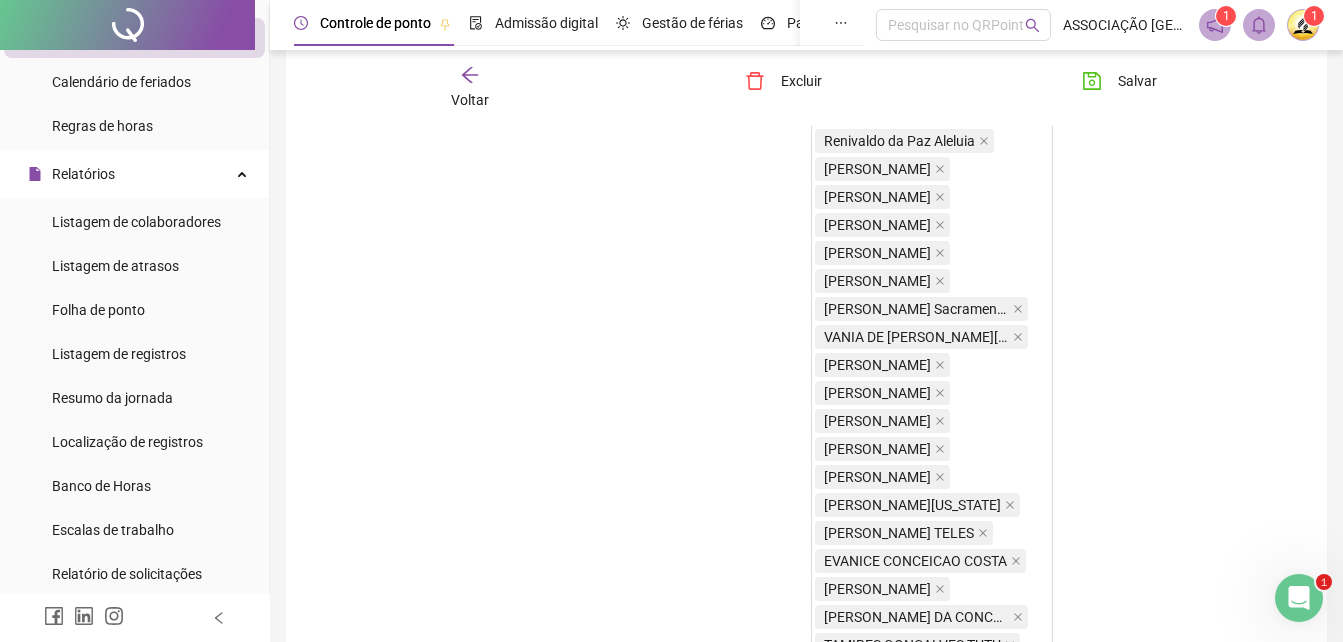 scroll, scrollTop: 0, scrollLeft: 0, axis: both 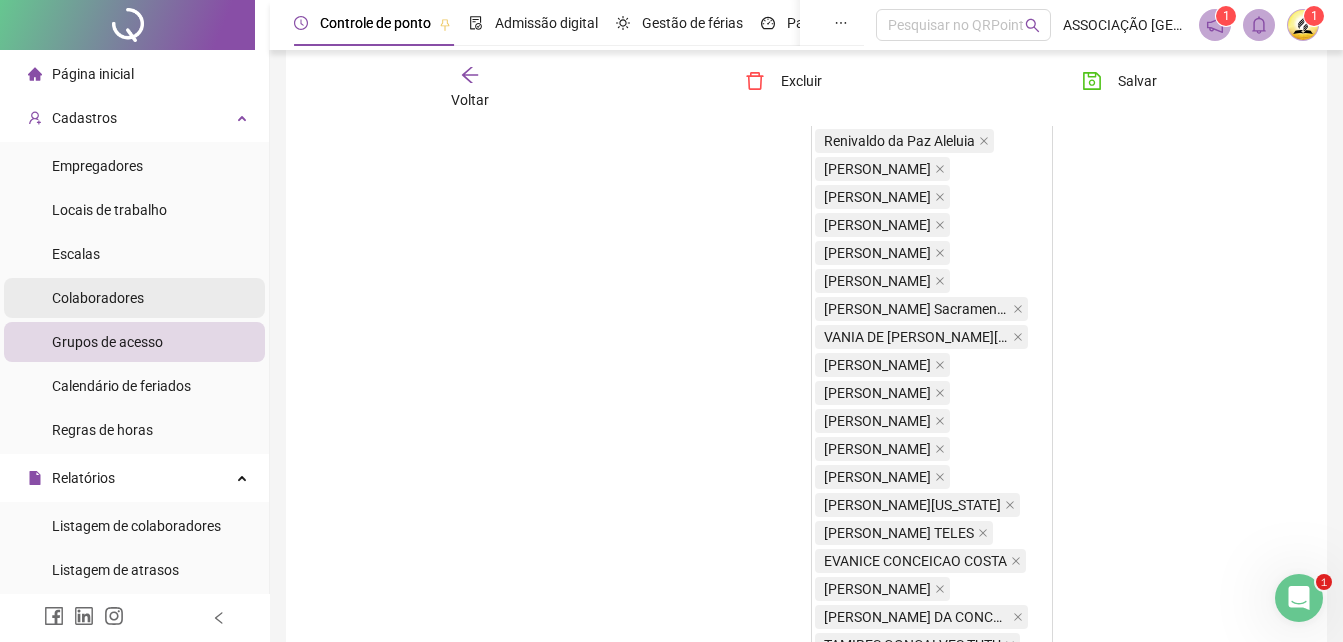 click on "Colaboradores" at bounding box center (98, 298) 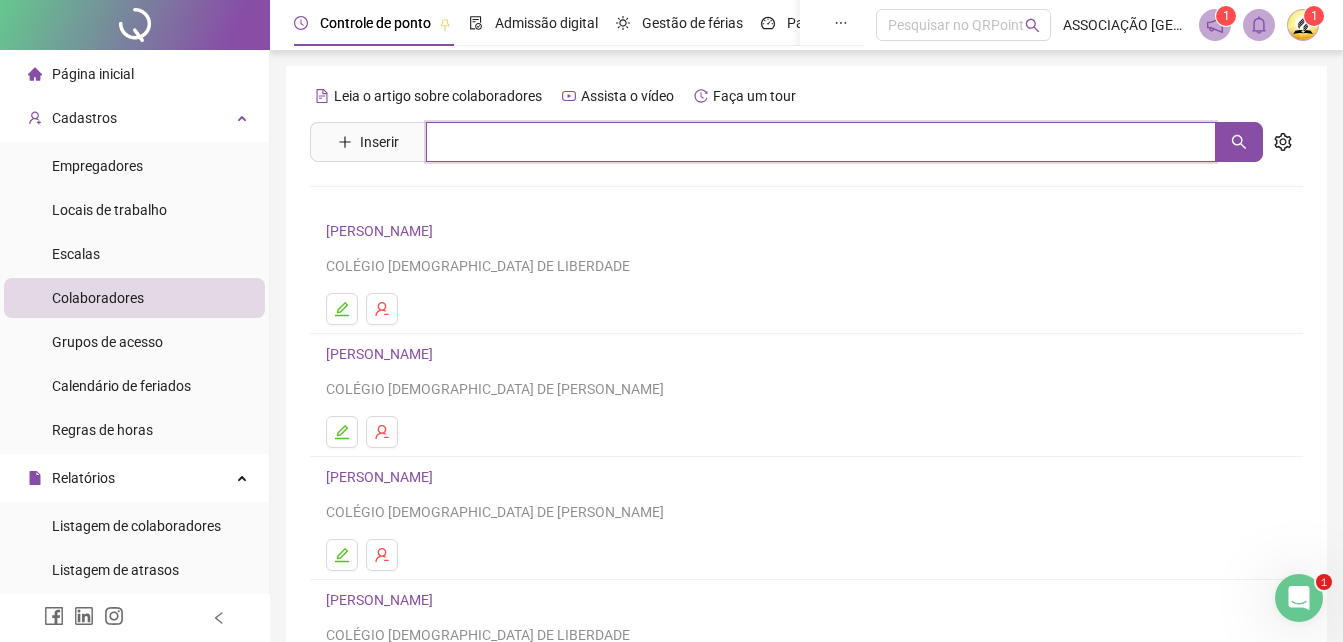 click at bounding box center [821, 142] 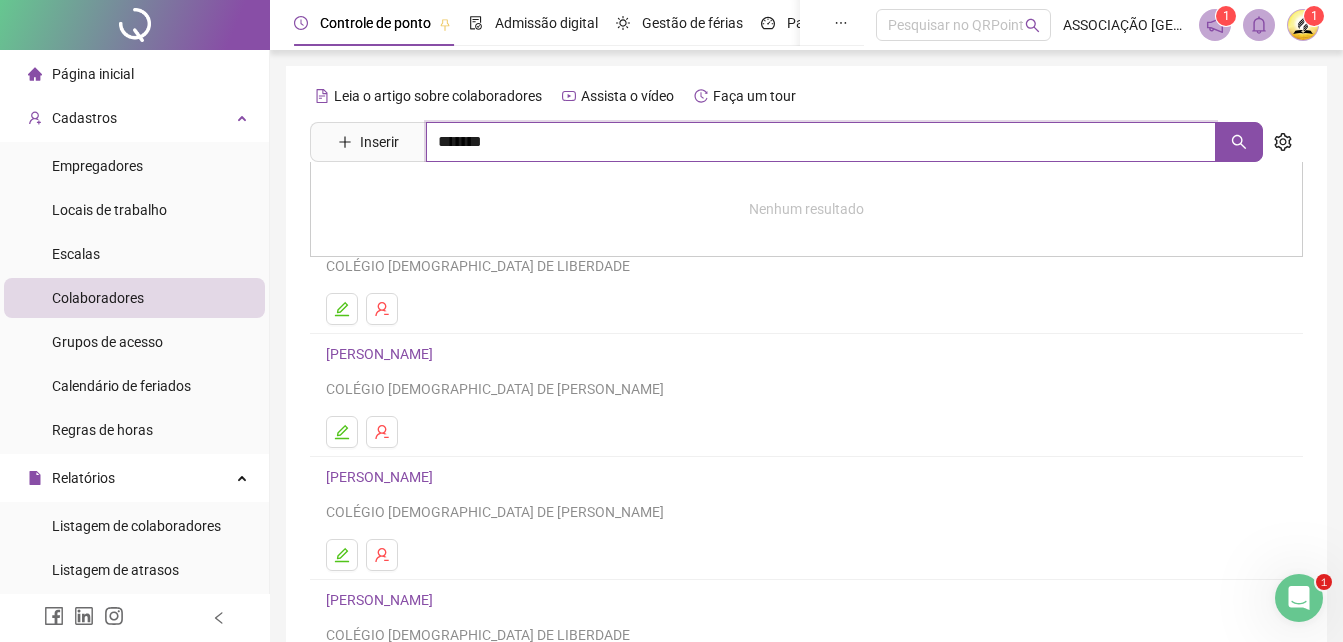 type on "*******" 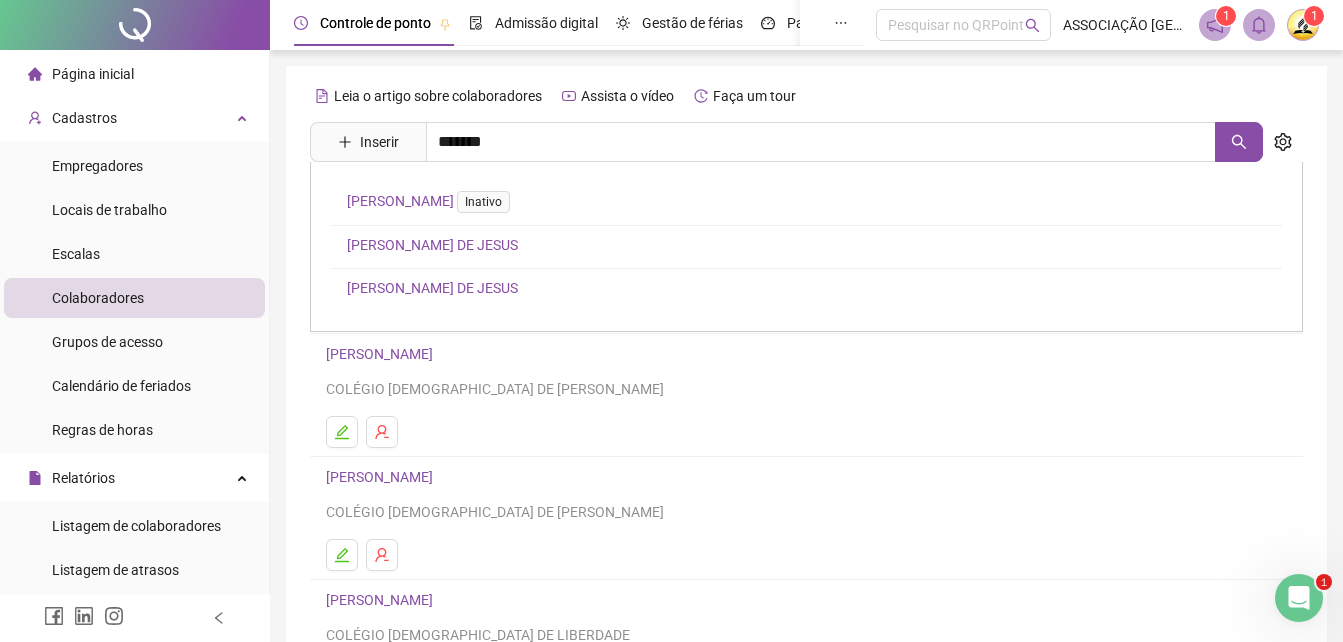 click on "[PERSON_NAME] DE JESUS" at bounding box center [432, 245] 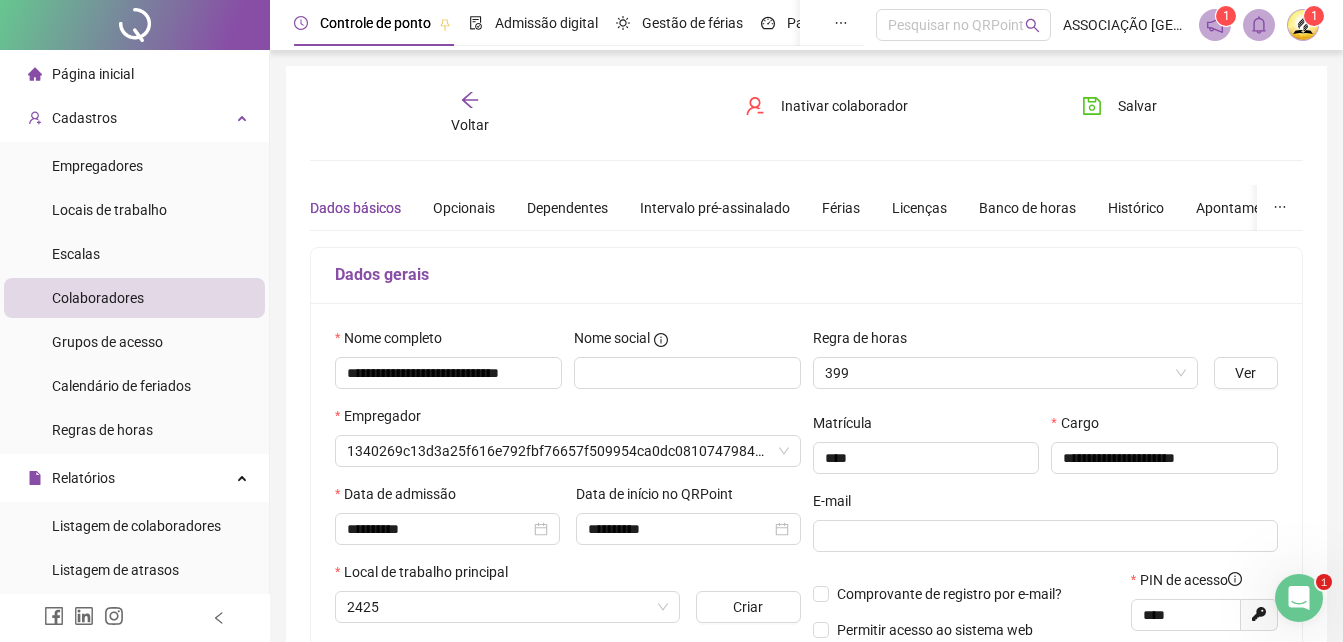 type on "**********" 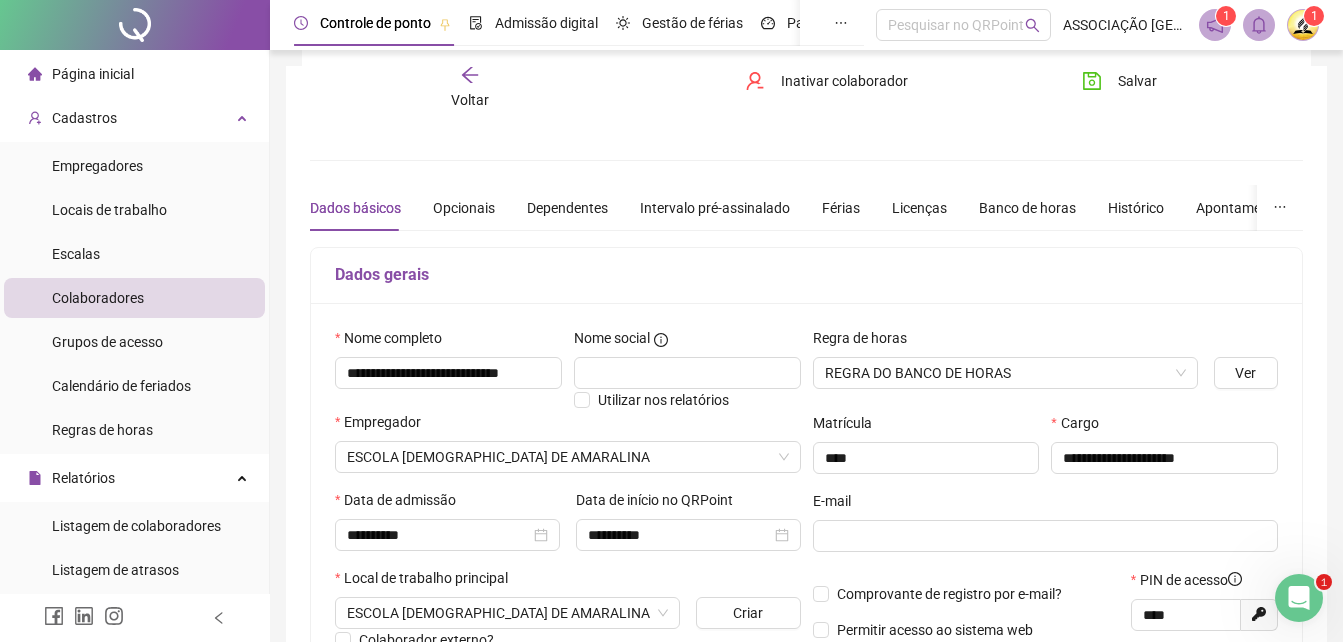 scroll, scrollTop: 100, scrollLeft: 0, axis: vertical 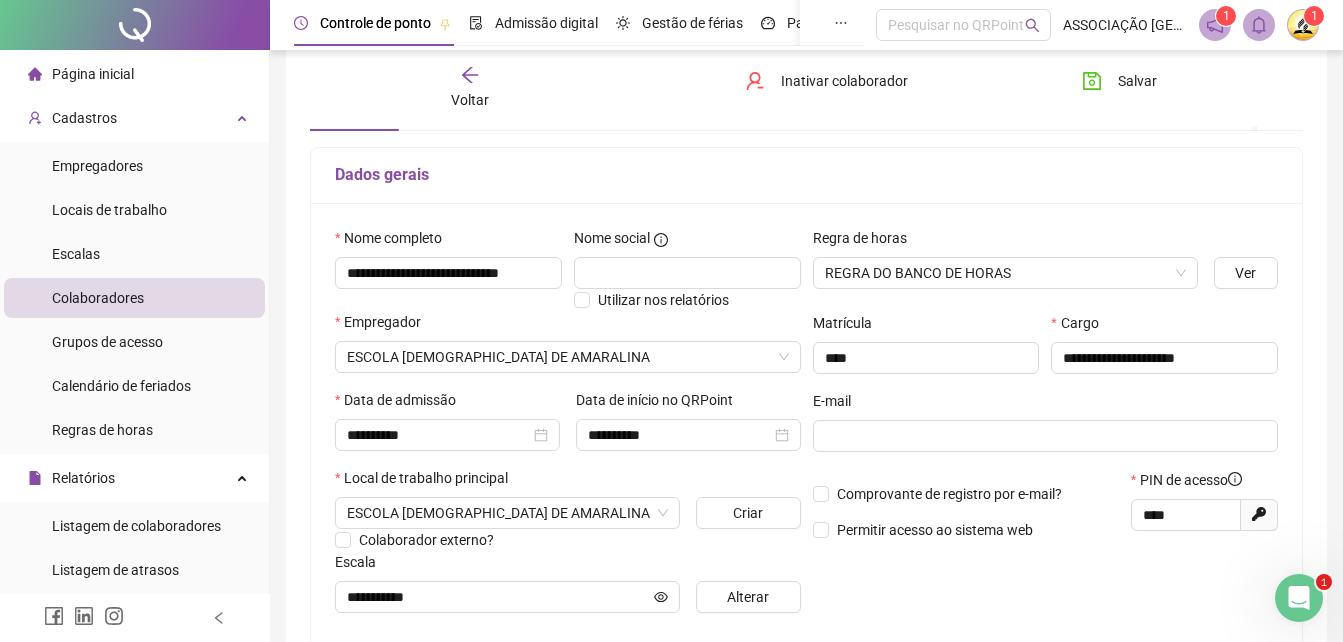 click 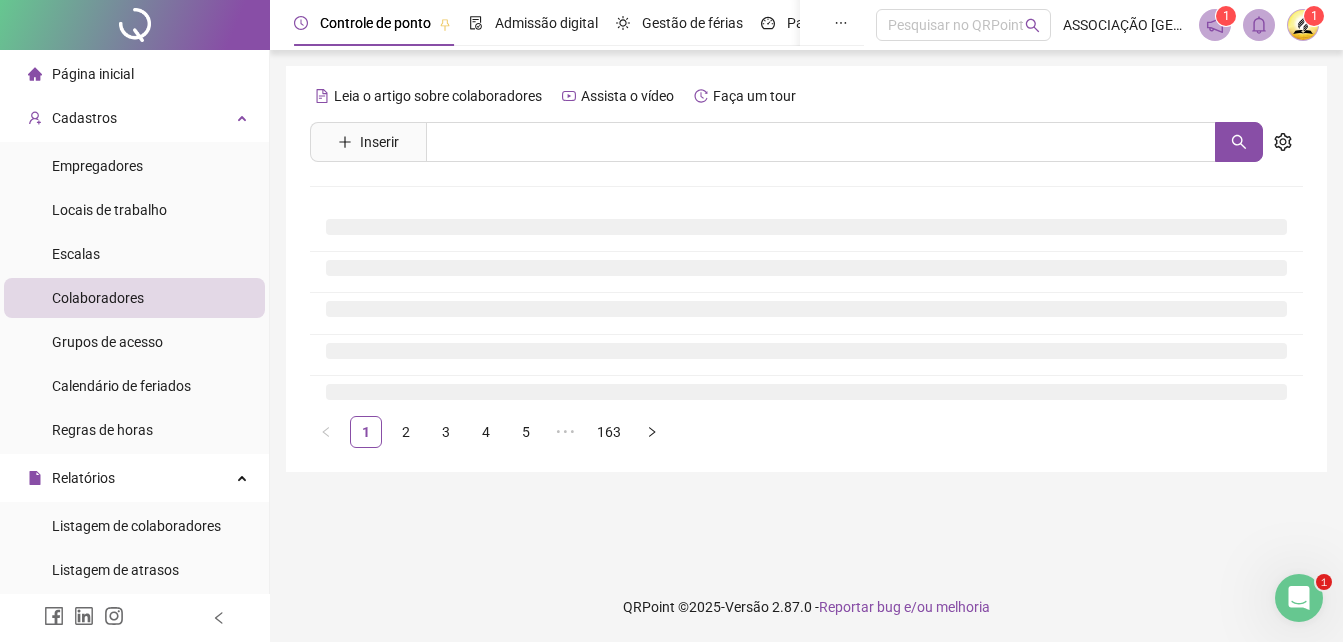 scroll, scrollTop: 0, scrollLeft: 0, axis: both 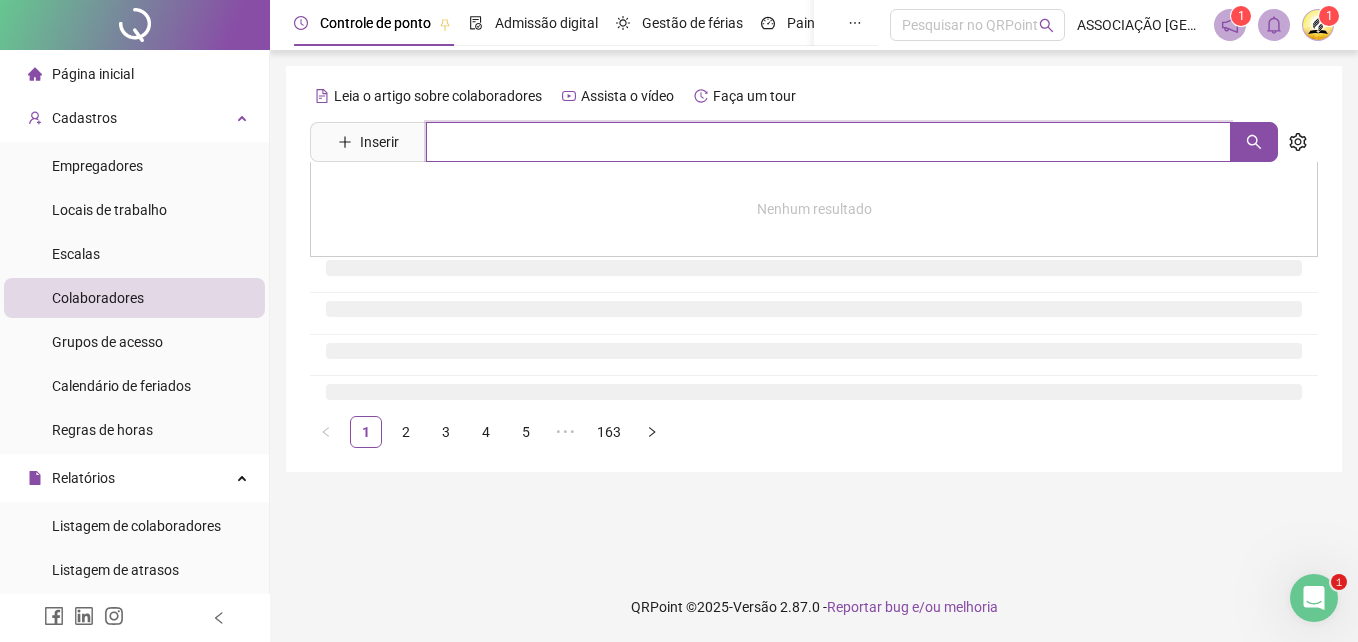 click at bounding box center [828, 142] 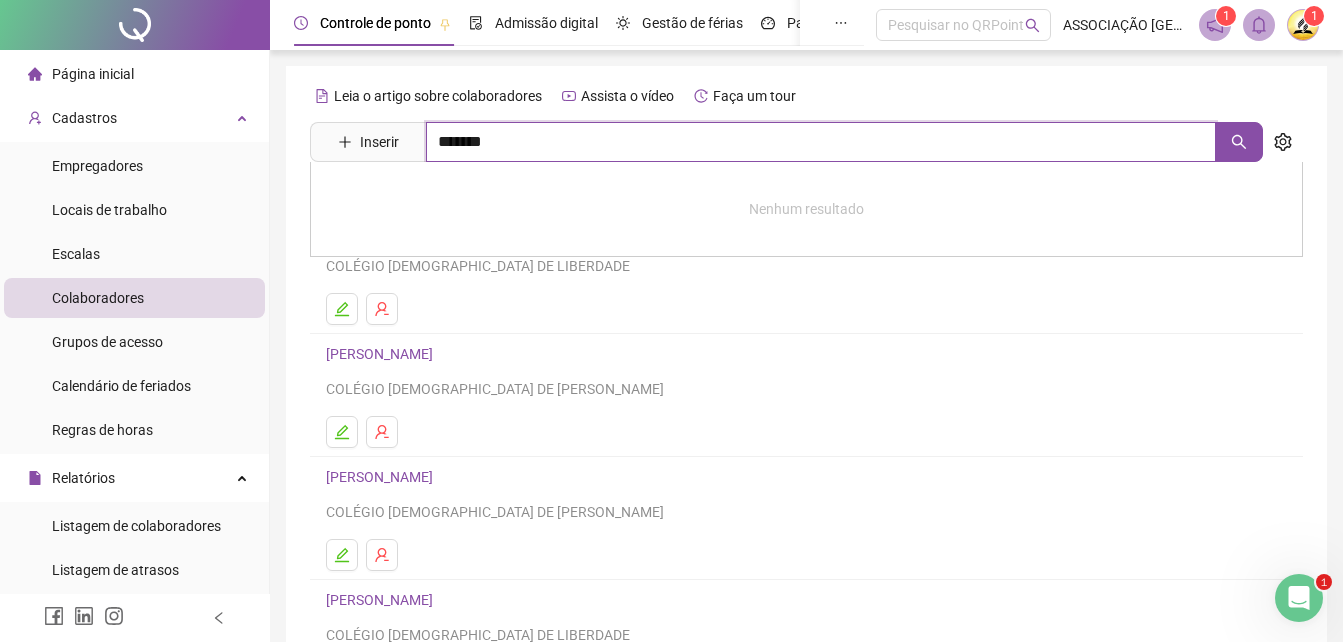 type on "*******" 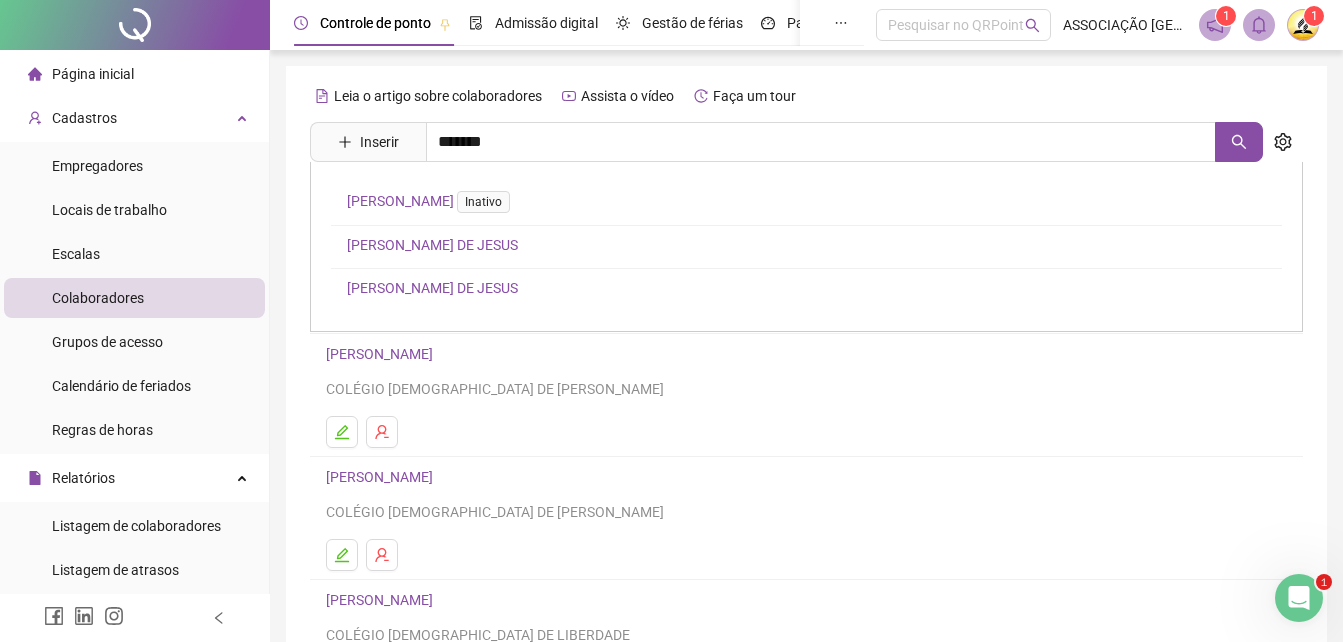 click on "[PERSON_NAME] DE JESUS" at bounding box center (432, 245) 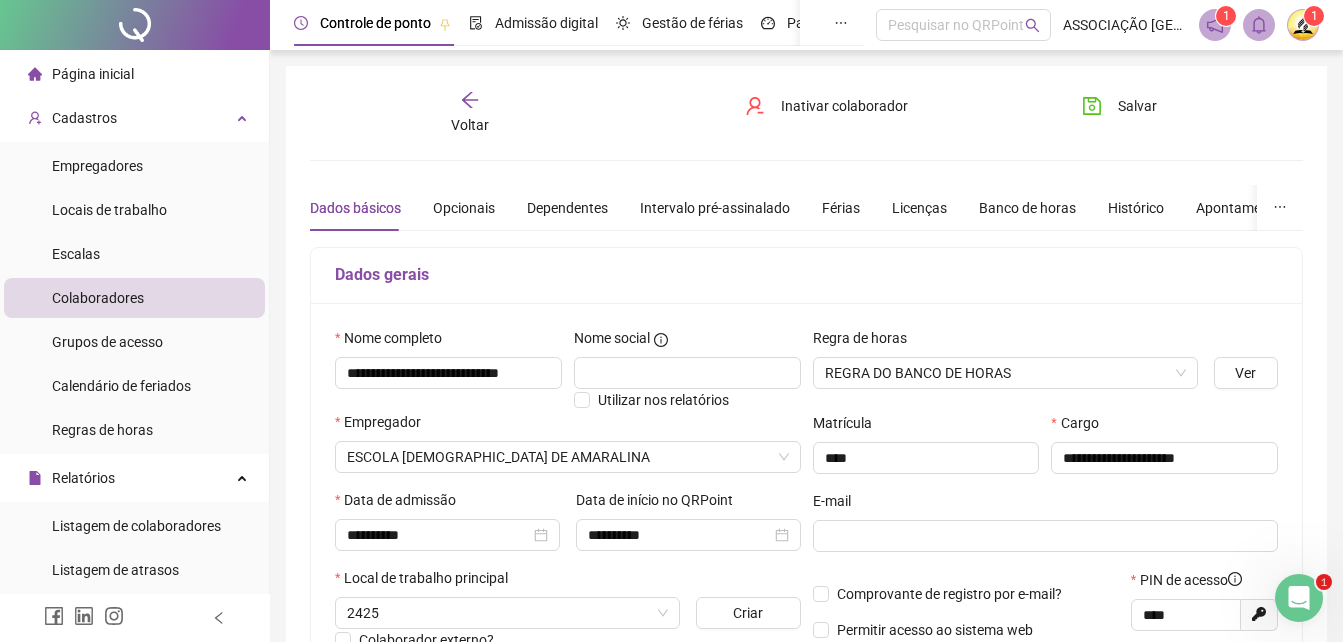 type on "**********" 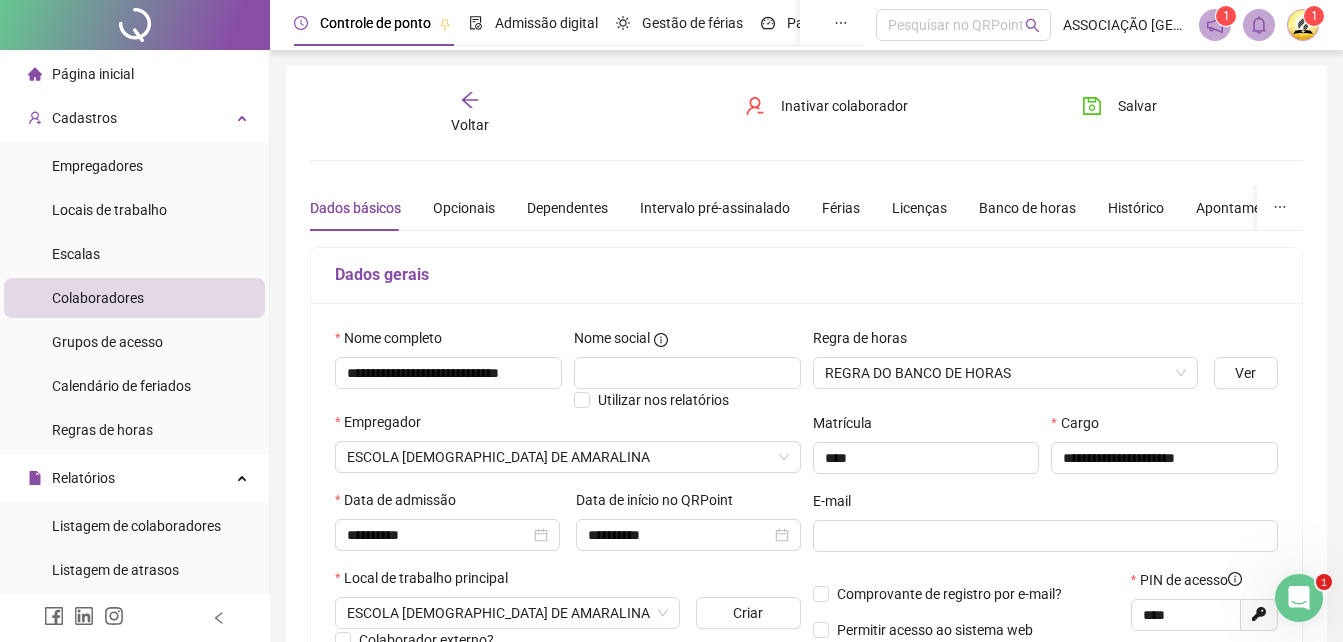 click on "Voltar" at bounding box center [470, 113] 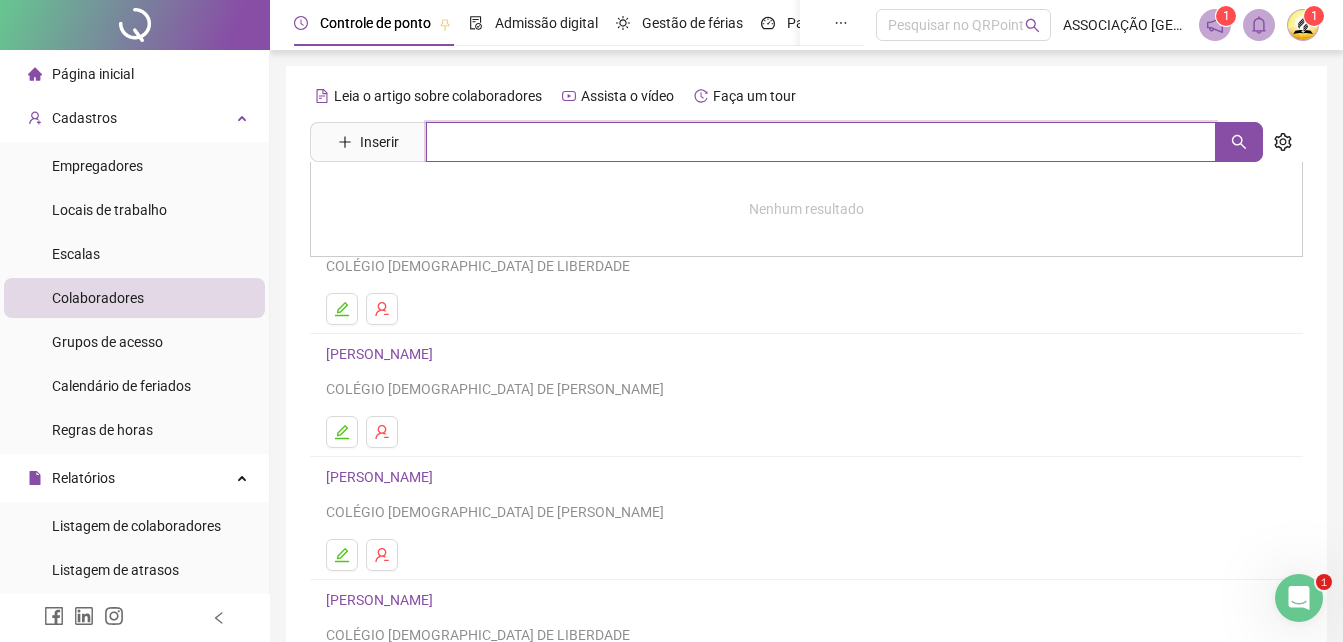 click at bounding box center (821, 142) 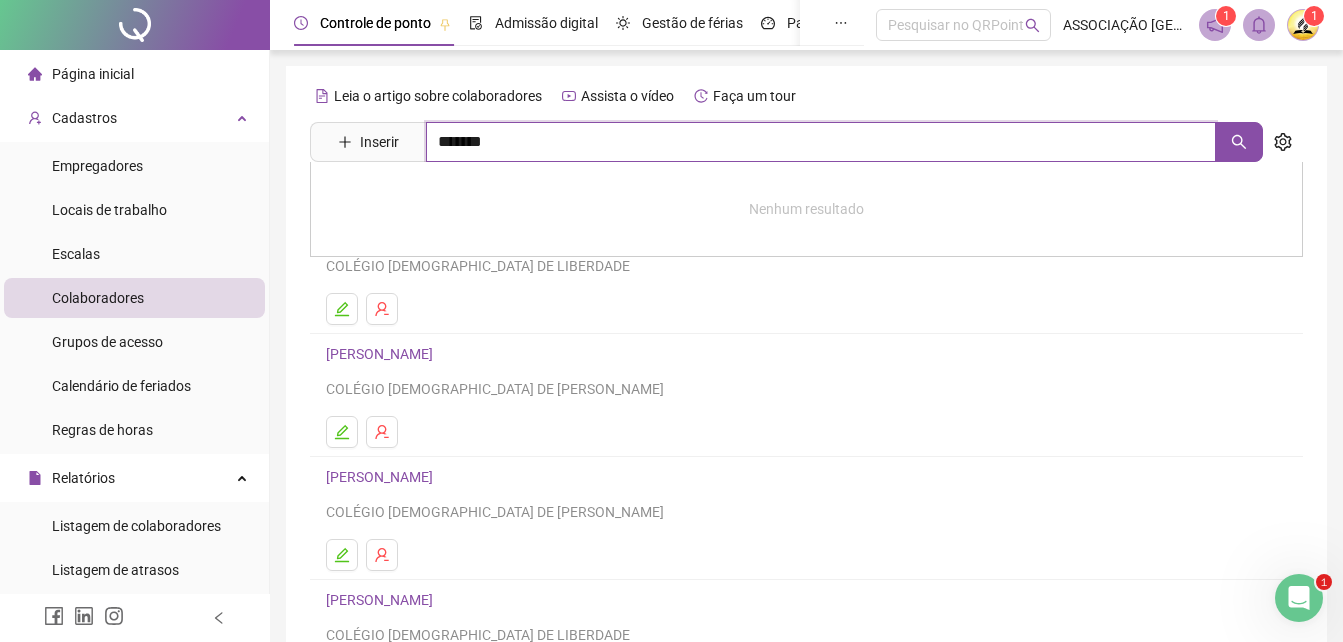 type on "*******" 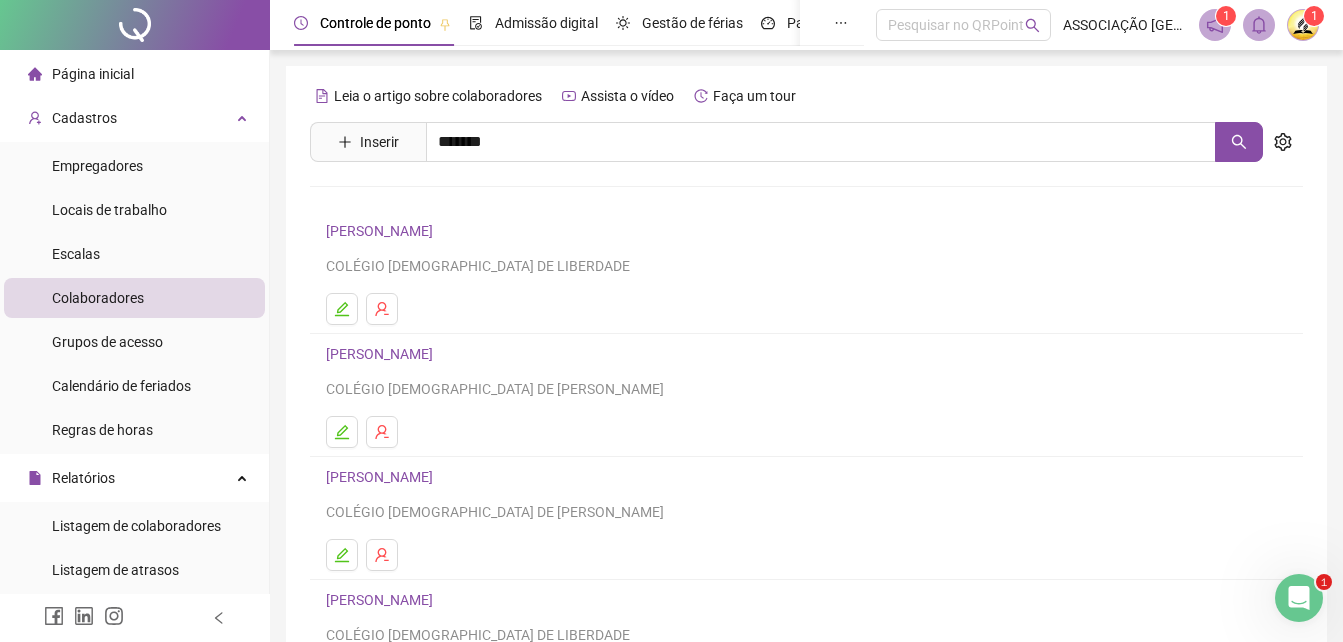 click on "[PERSON_NAME] DE JESUS" at bounding box center [432, 288] 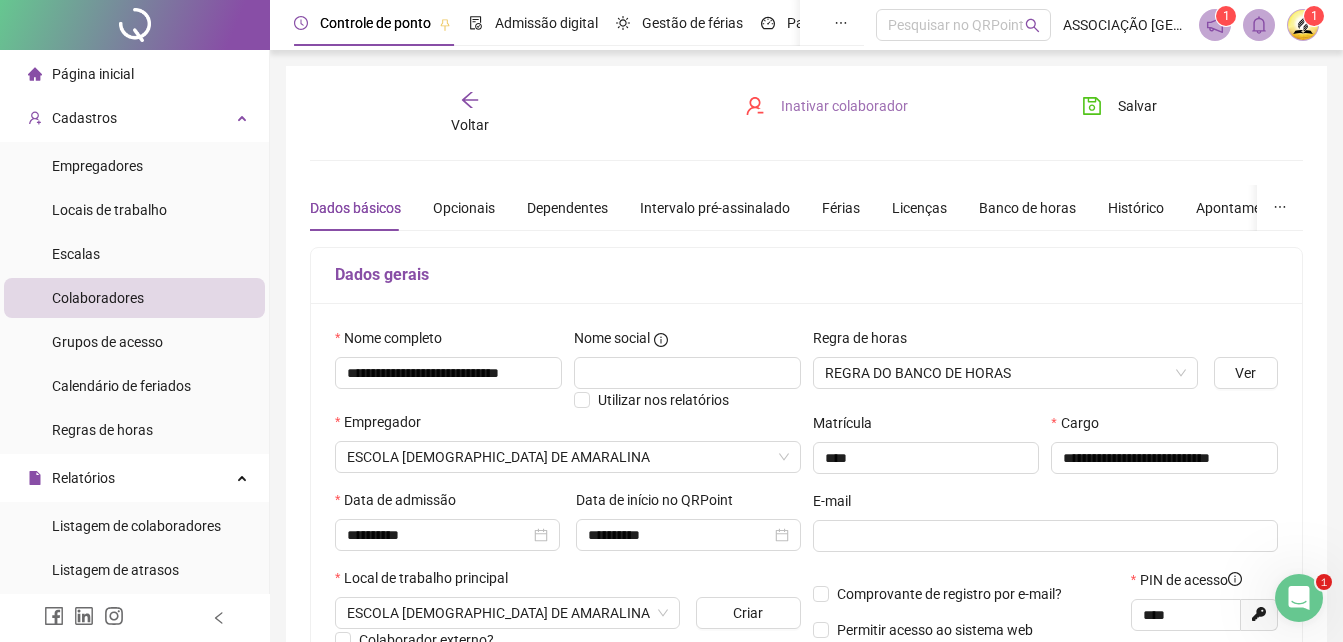 click on "Inativar colaborador" at bounding box center (844, 106) 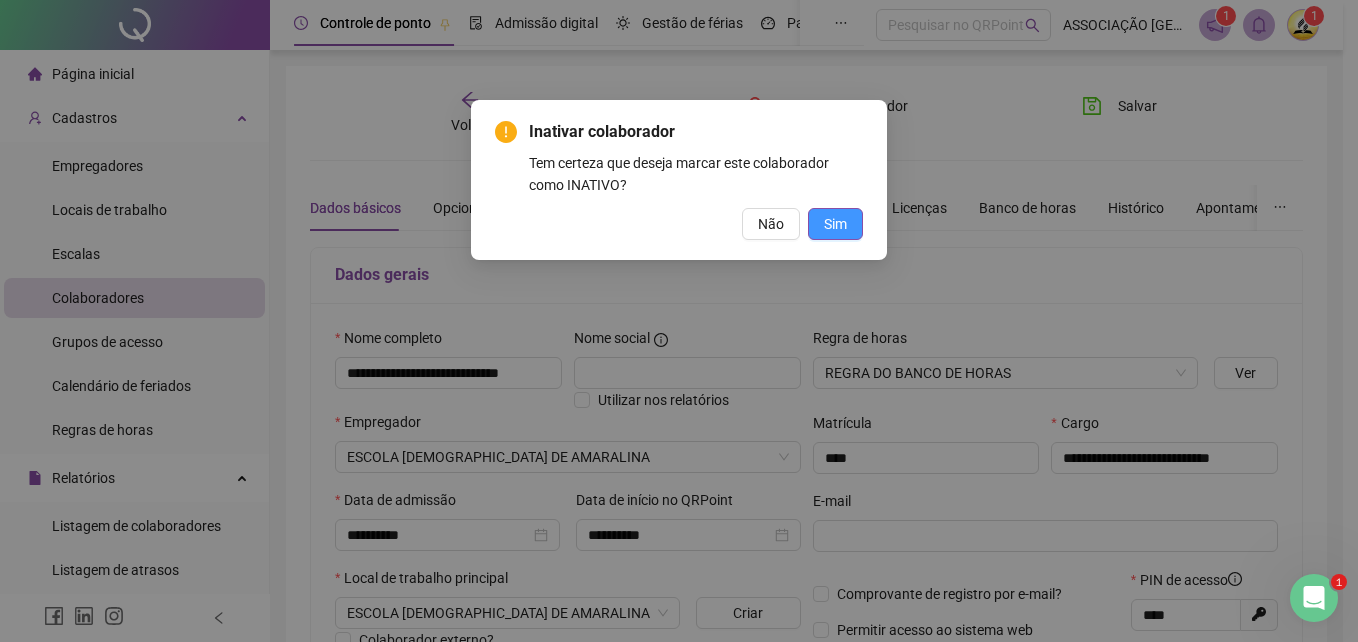 click on "Sim" at bounding box center (835, 224) 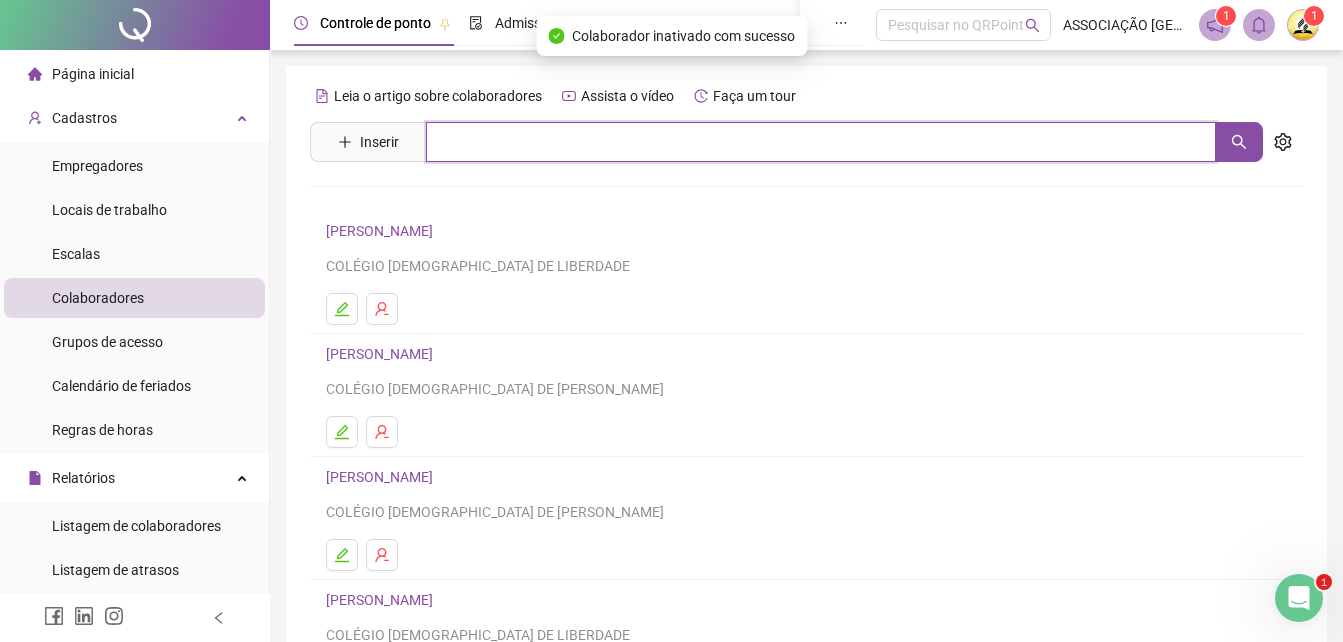 click at bounding box center [821, 142] 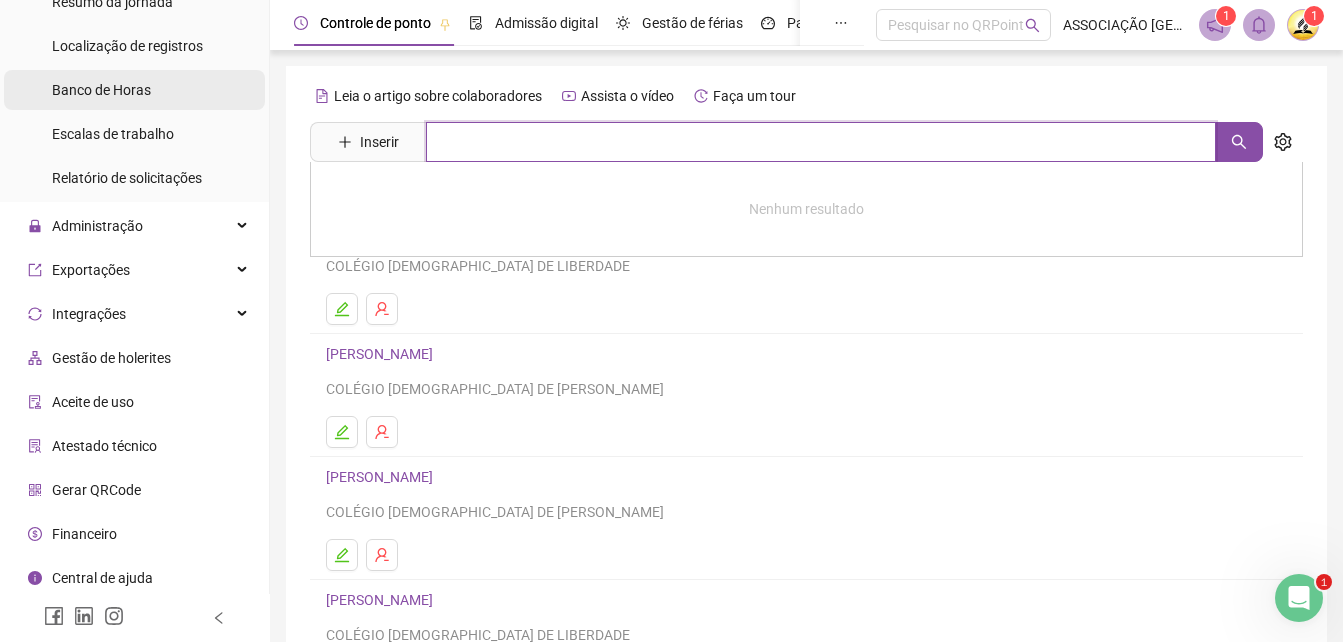 scroll, scrollTop: 704, scrollLeft: 0, axis: vertical 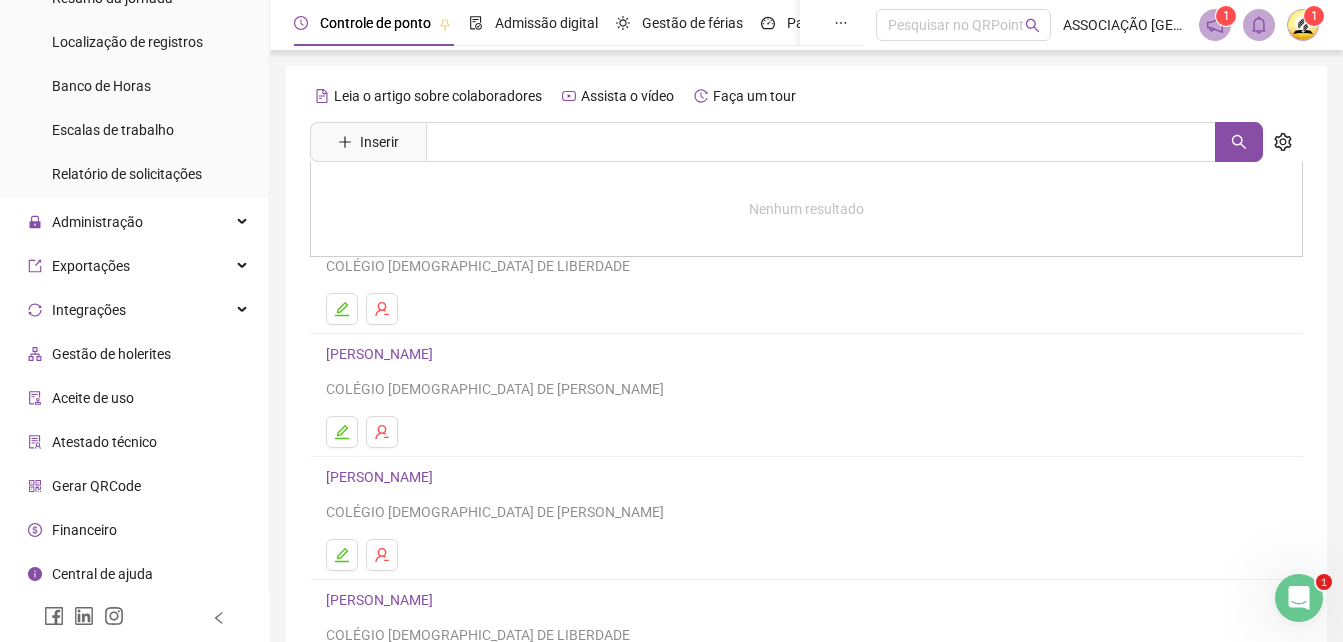 click on "Gerar QRCode" at bounding box center [96, 486] 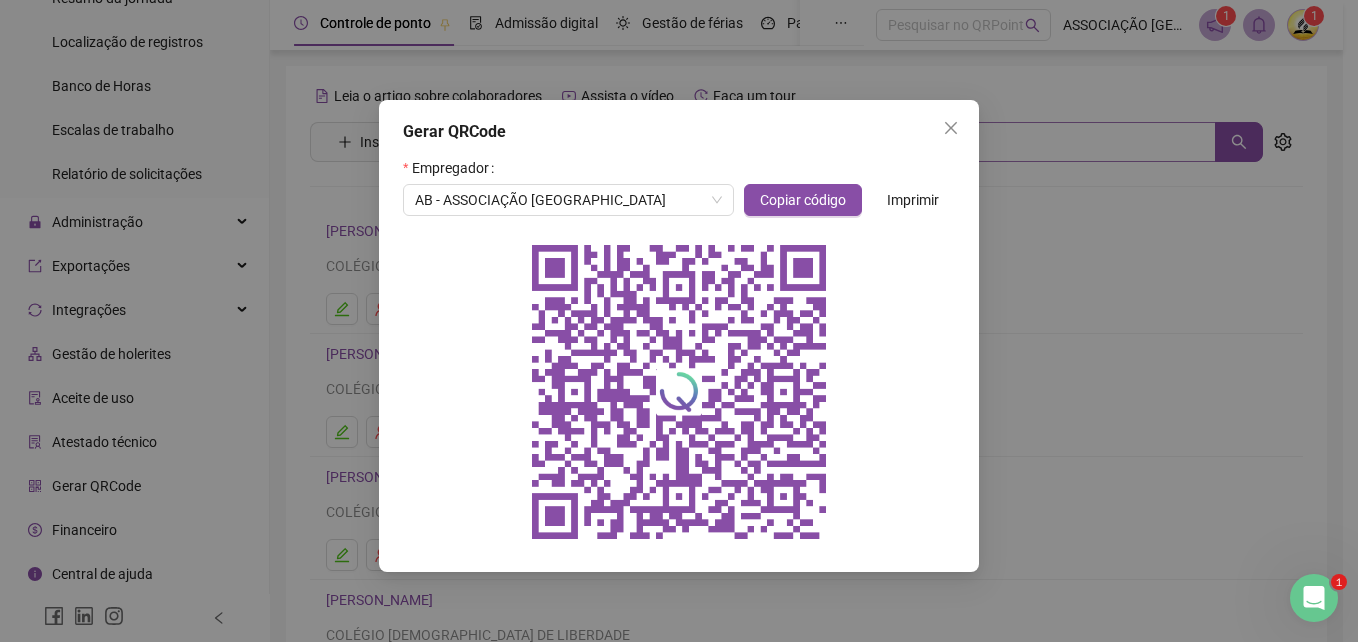 drag, startPoint x: 961, startPoint y: 119, endPoint x: 947, endPoint y: 125, distance: 15.231546 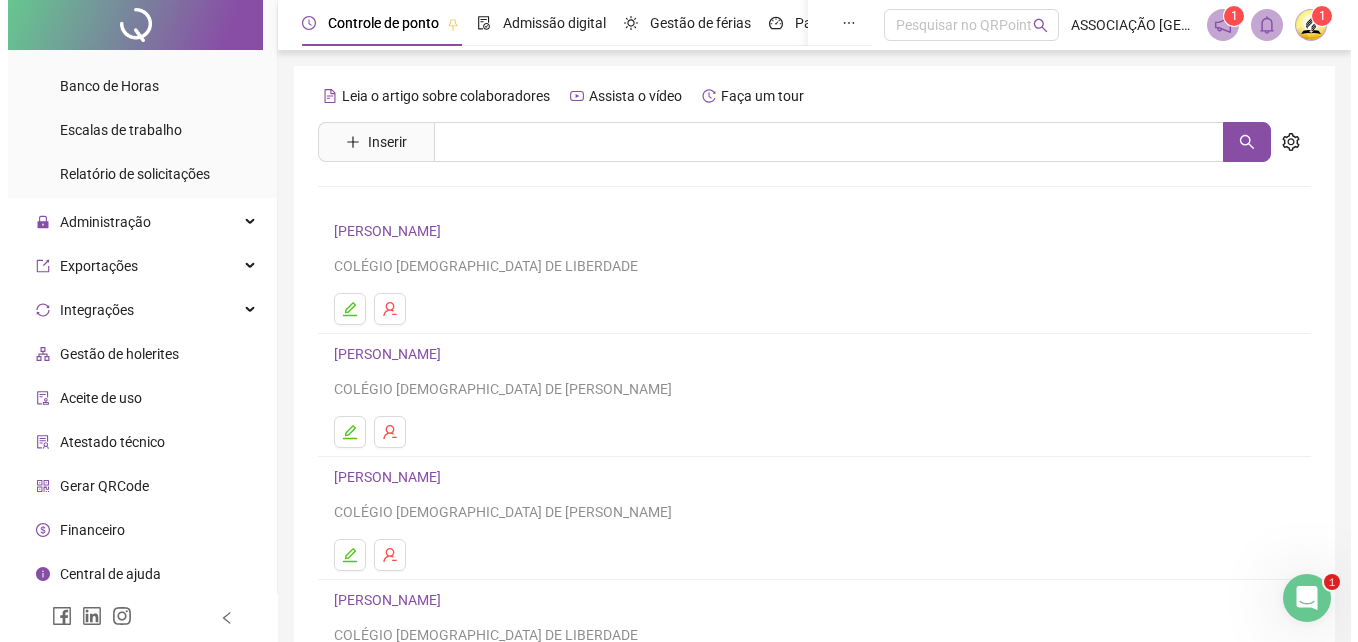 scroll, scrollTop: 300, scrollLeft: 0, axis: vertical 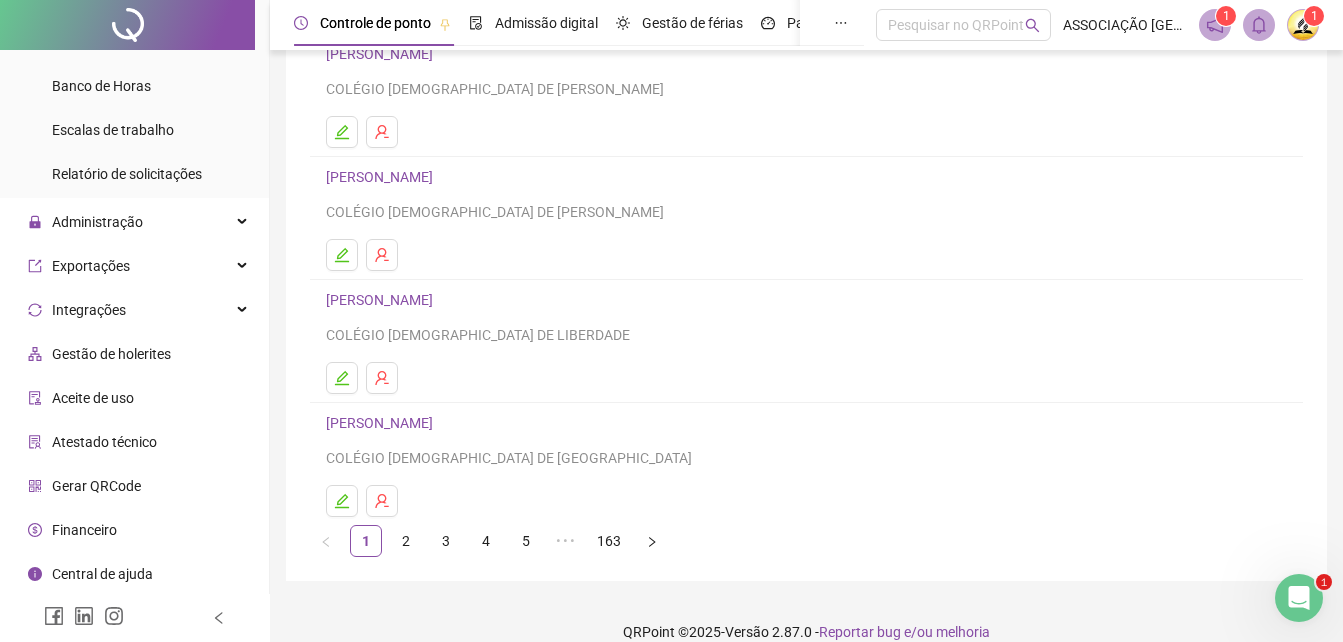 click on "Gerar QRCode" at bounding box center [96, 486] 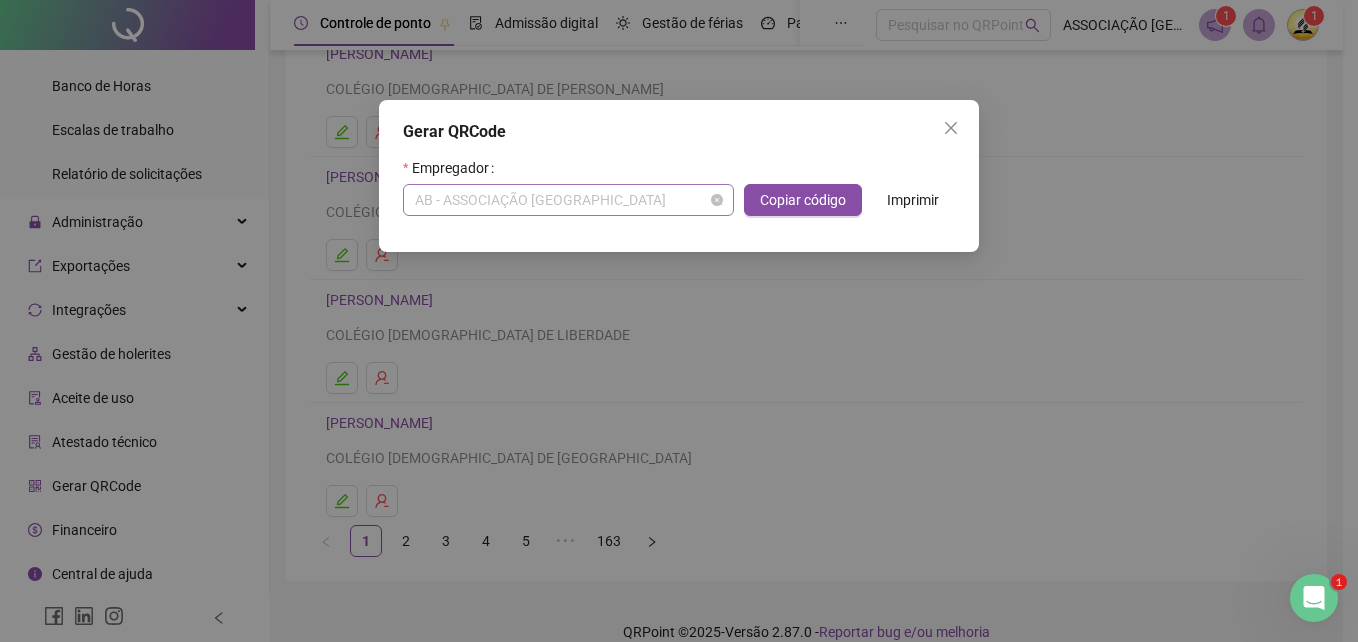 click on "AB - ASSOCIAÇÃO [GEOGRAPHIC_DATA]" at bounding box center (568, 200) 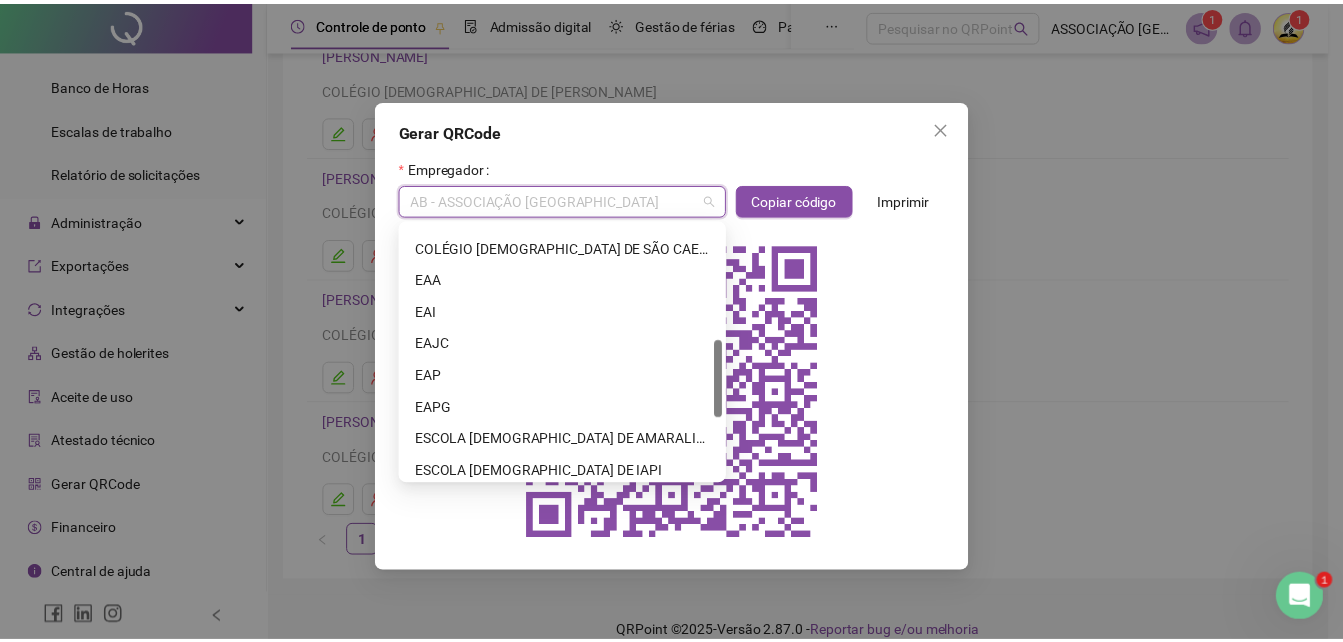 scroll, scrollTop: 176, scrollLeft: 0, axis: vertical 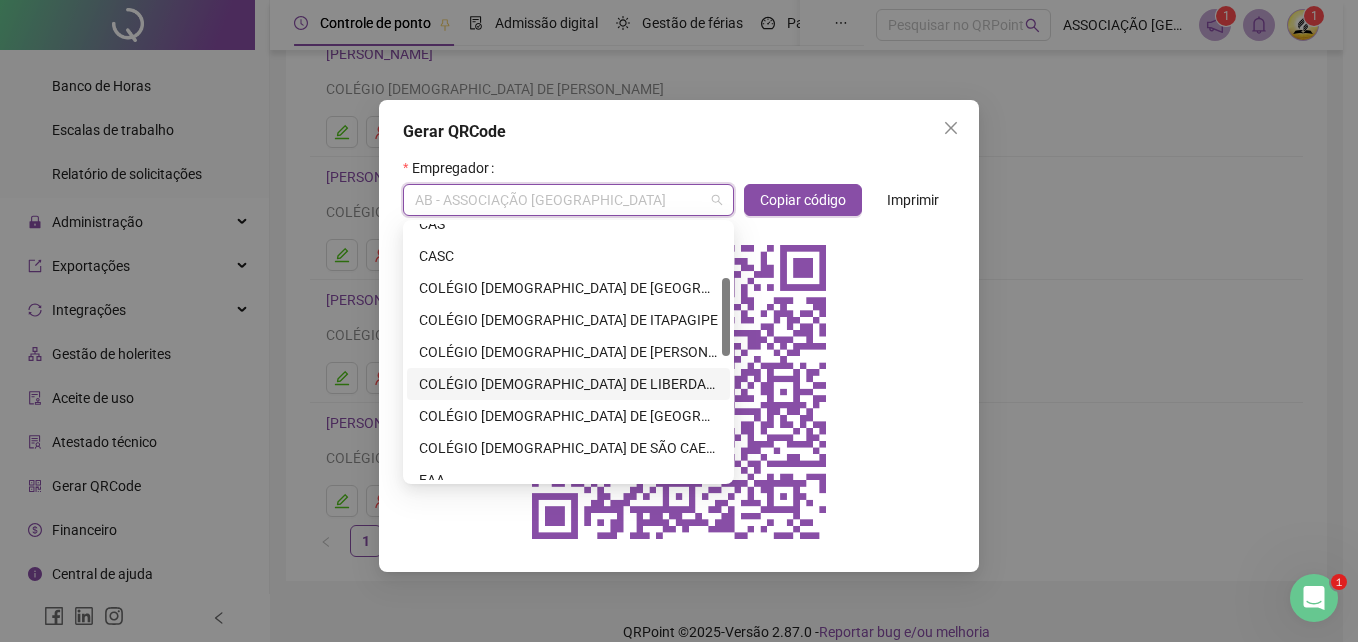 drag, startPoint x: 634, startPoint y: 371, endPoint x: 621, endPoint y: 378, distance: 14.764823 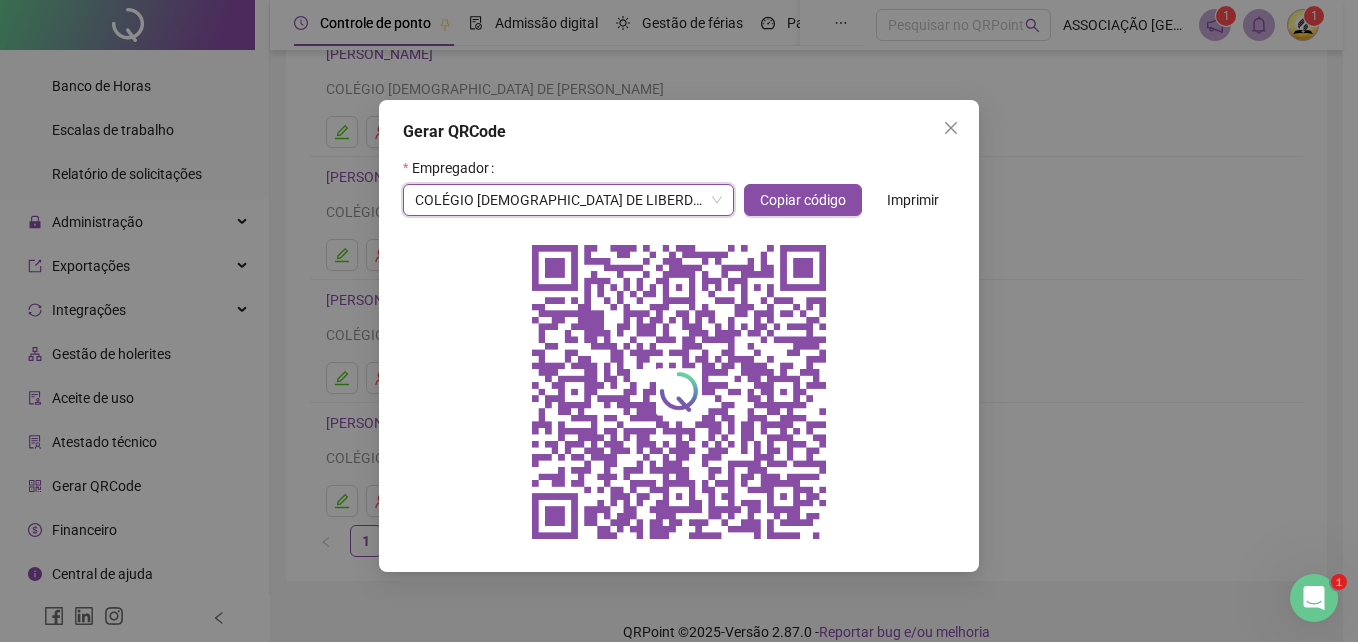 drag, startPoint x: 958, startPoint y: 119, endPoint x: 940, endPoint y: 124, distance: 18.681541 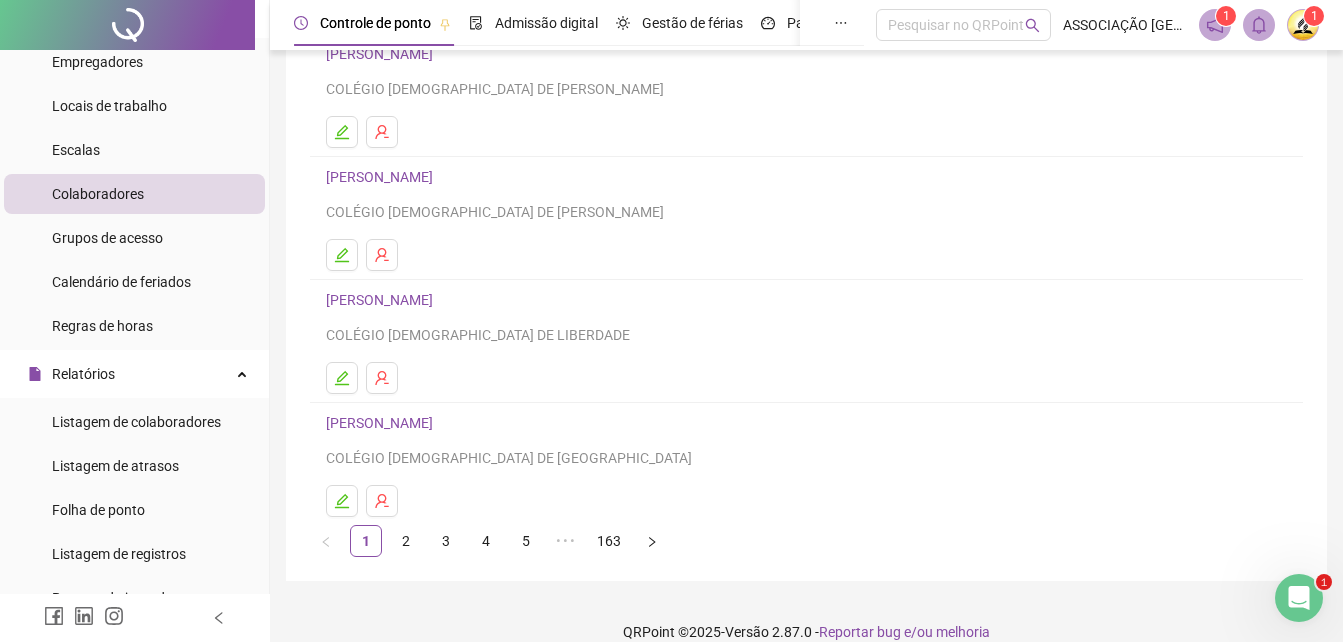 scroll, scrollTop: 0, scrollLeft: 0, axis: both 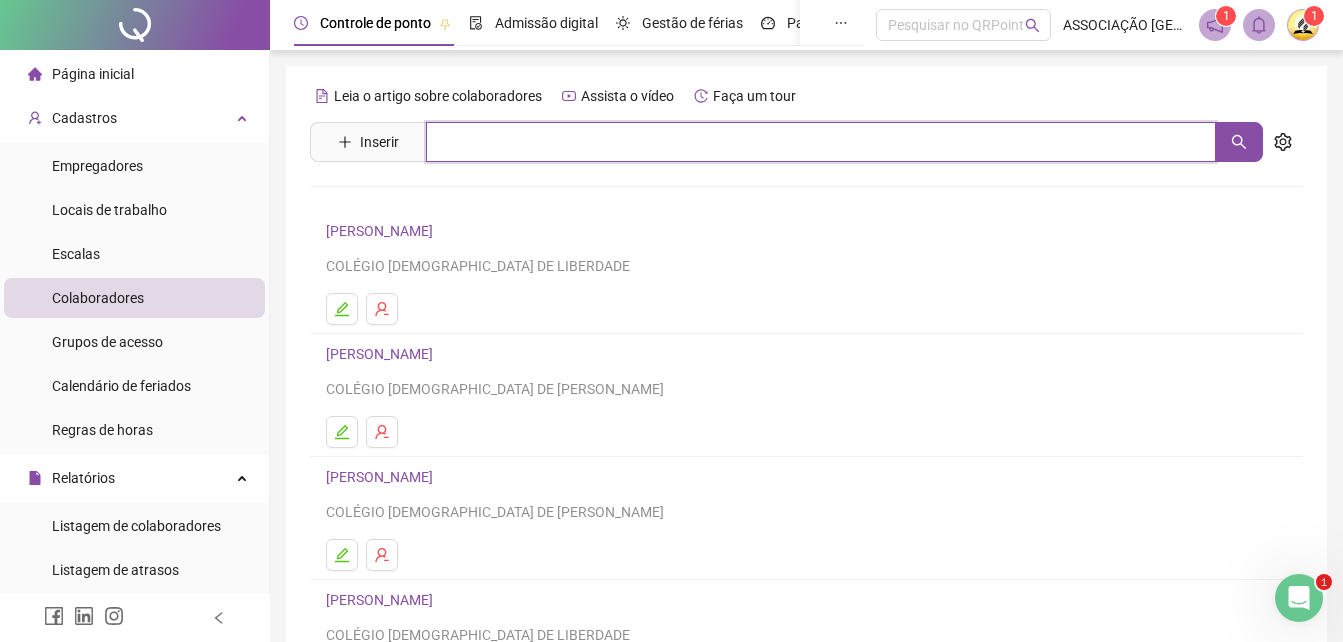 click at bounding box center (821, 142) 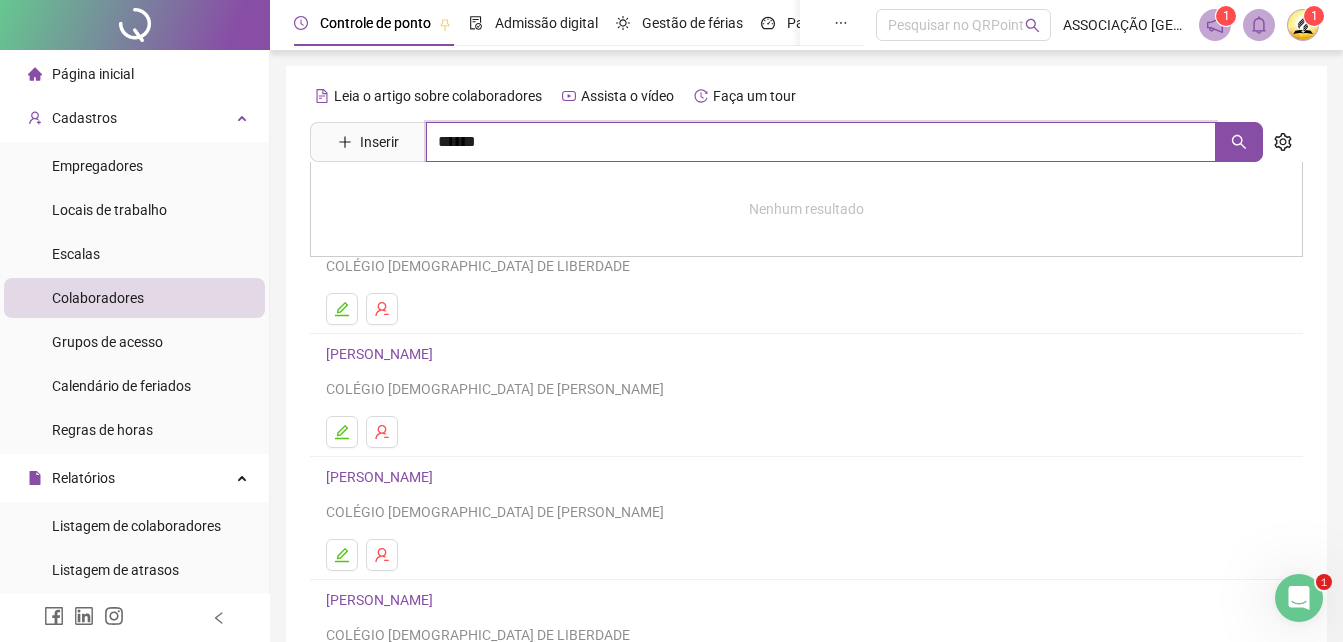 type on "******" 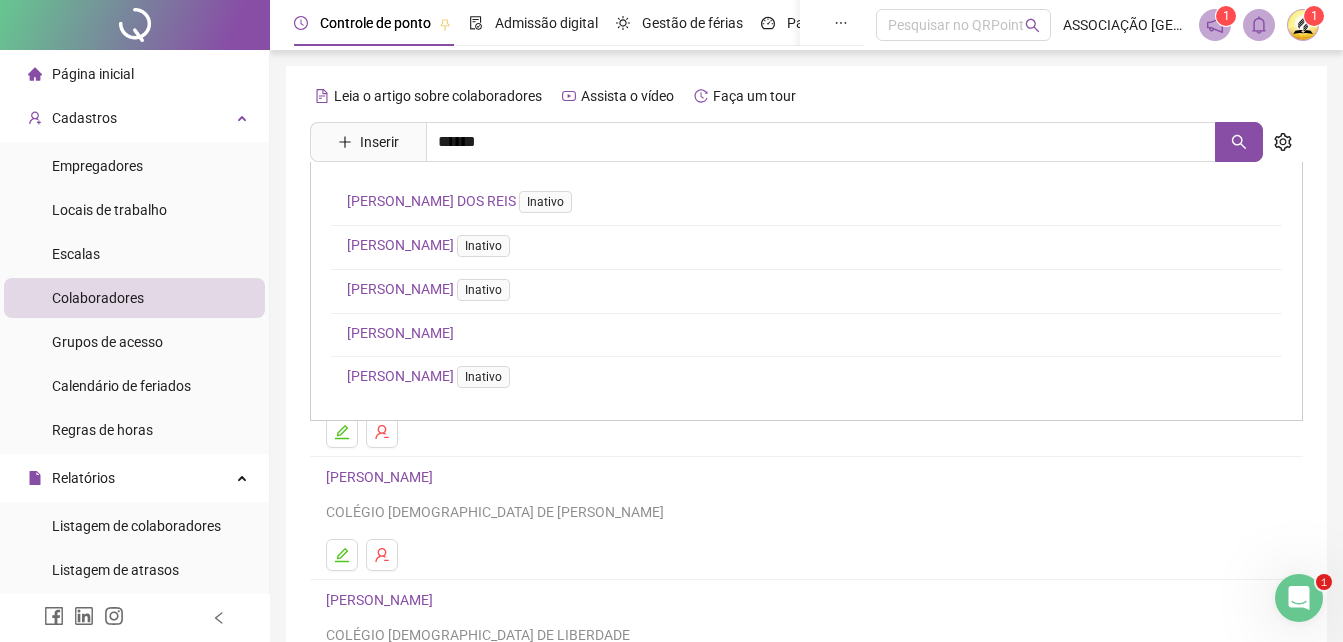 click on "[PERSON_NAME]" at bounding box center (400, 333) 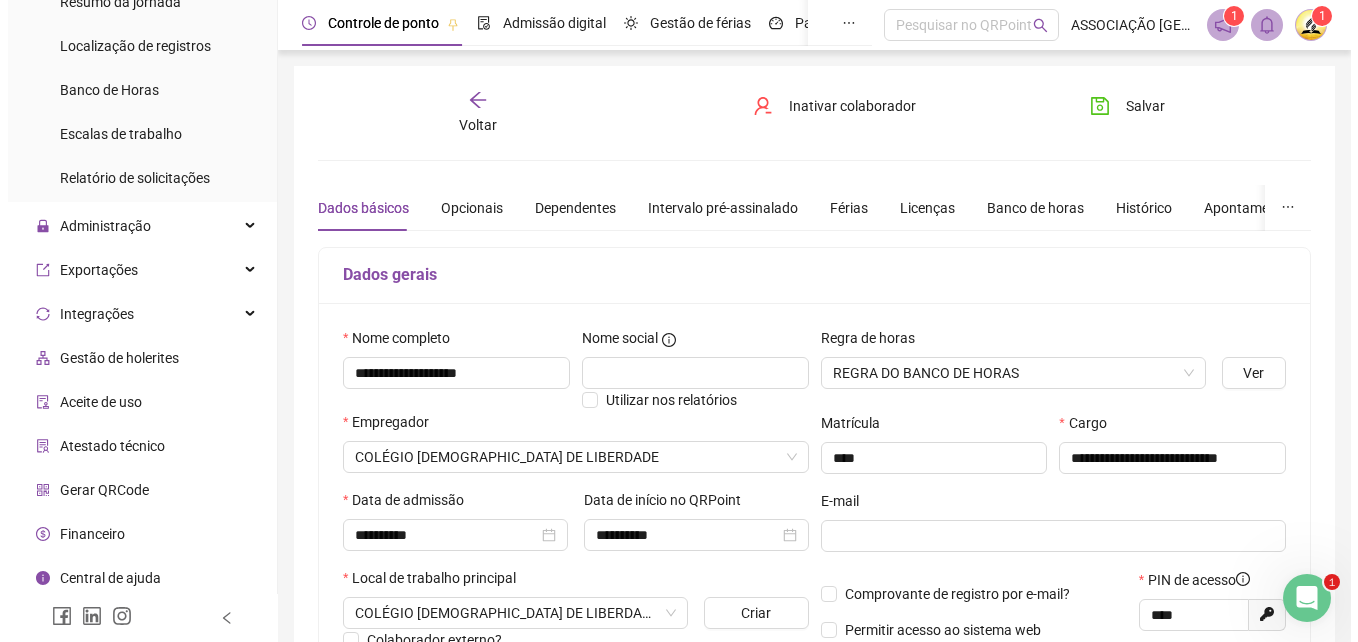 scroll, scrollTop: 704, scrollLeft: 0, axis: vertical 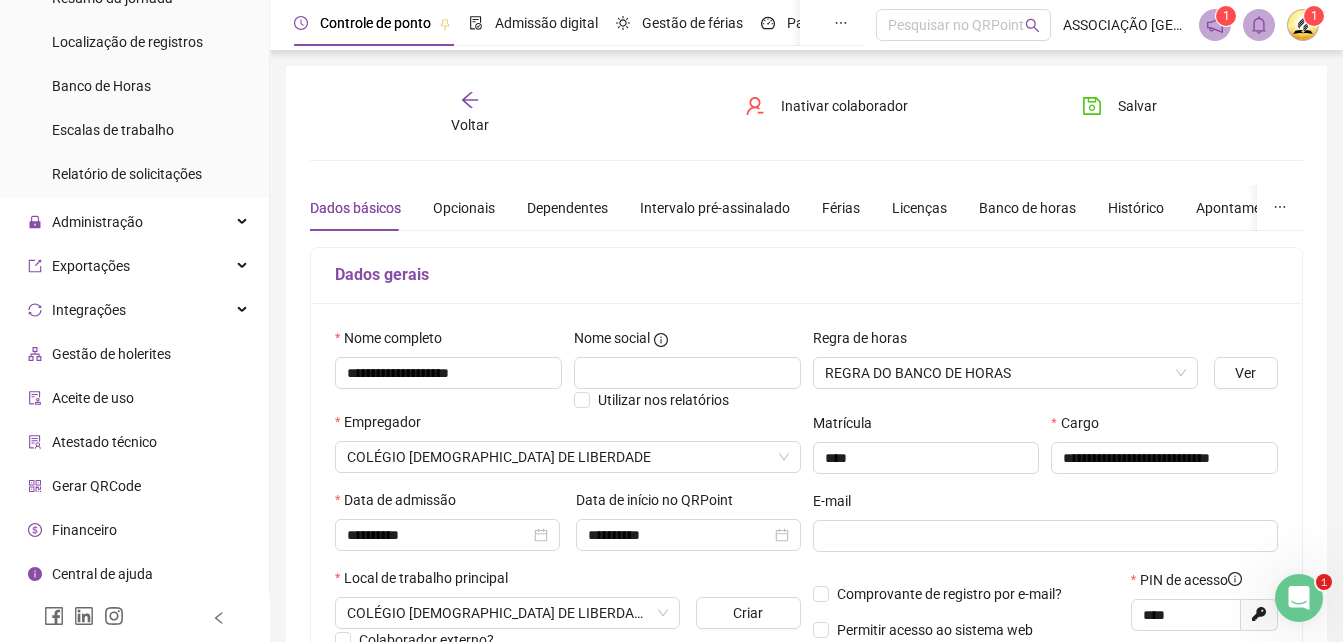 click on "Gerar QRCode" at bounding box center (96, 486) 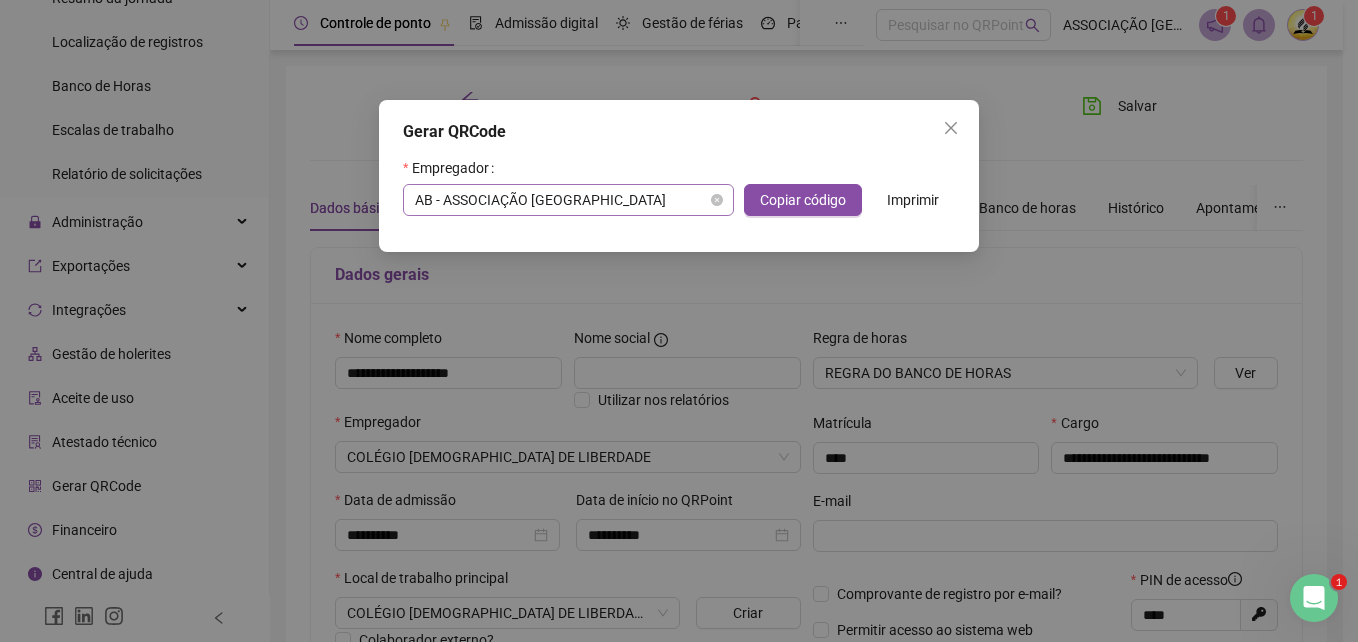 click on "AB - ASSOCIAÇÃO [GEOGRAPHIC_DATA]" at bounding box center [568, 200] 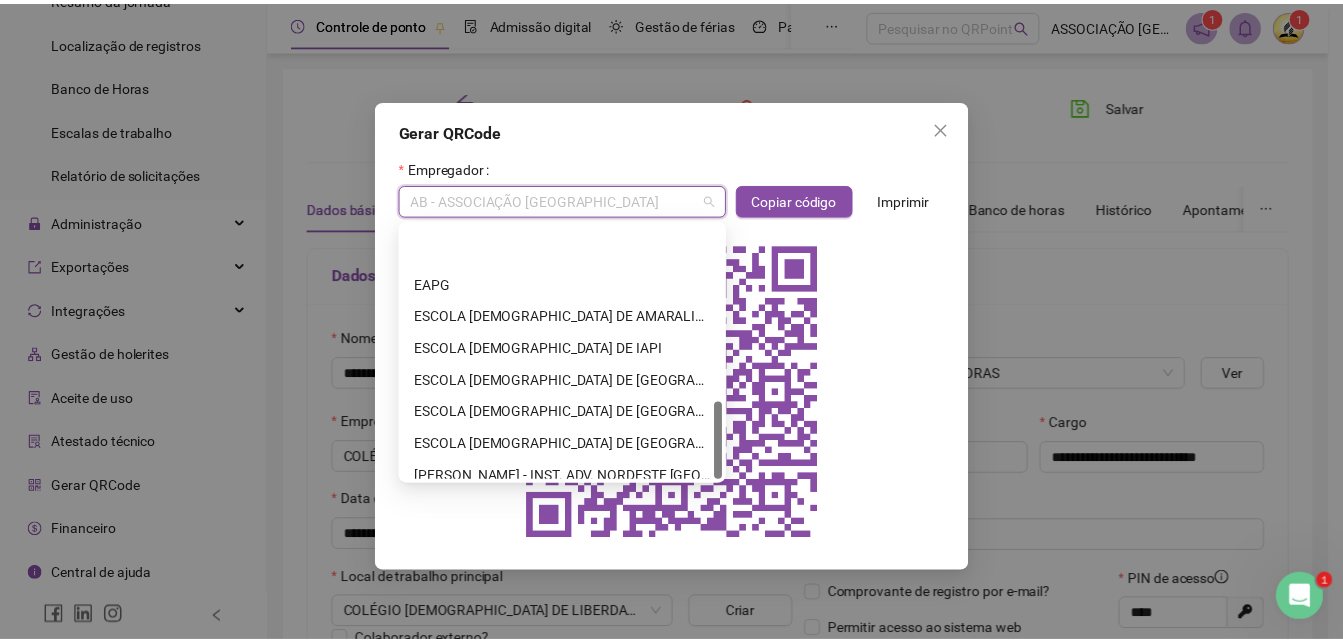 scroll, scrollTop: 576, scrollLeft: 0, axis: vertical 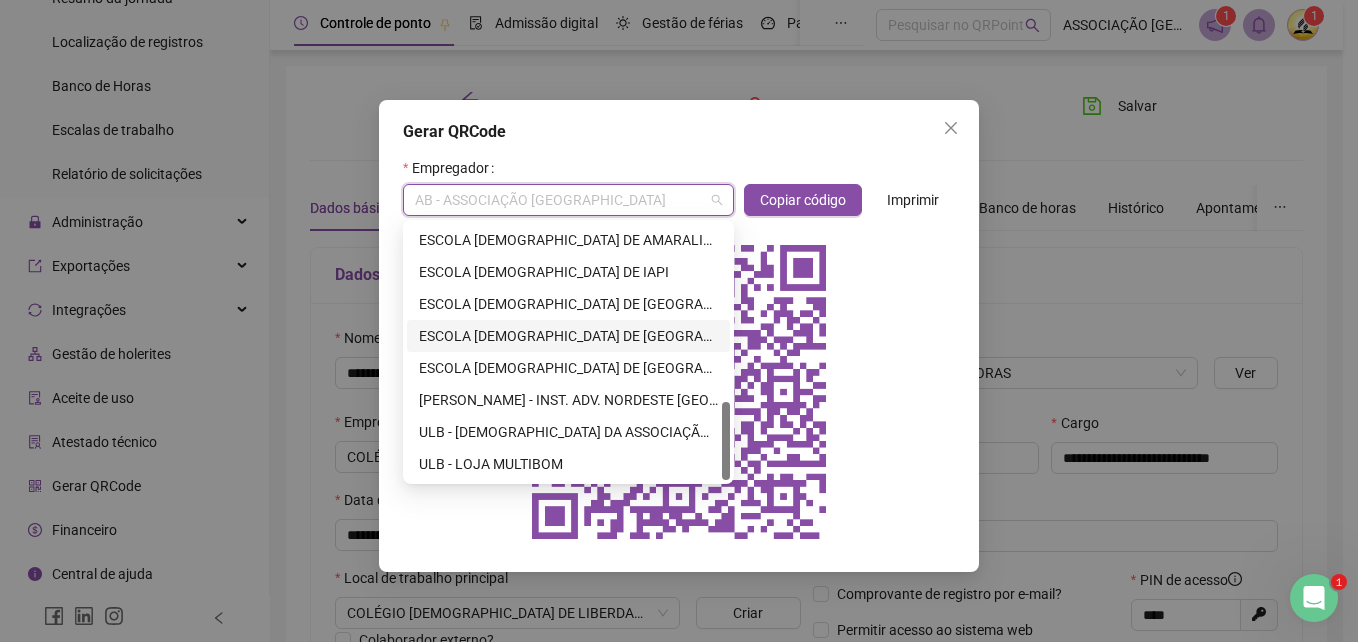click on "ESCOLA [DEMOGRAPHIC_DATA] DE [GEOGRAPHIC_DATA]" at bounding box center (568, 336) 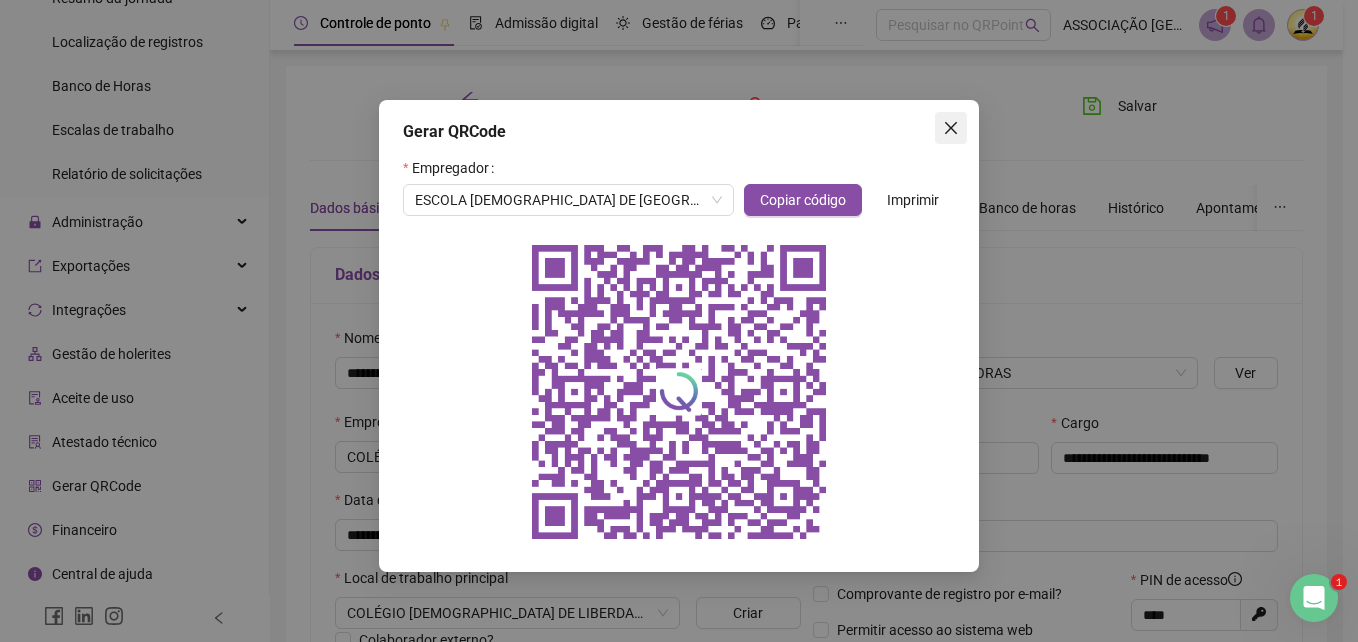 click 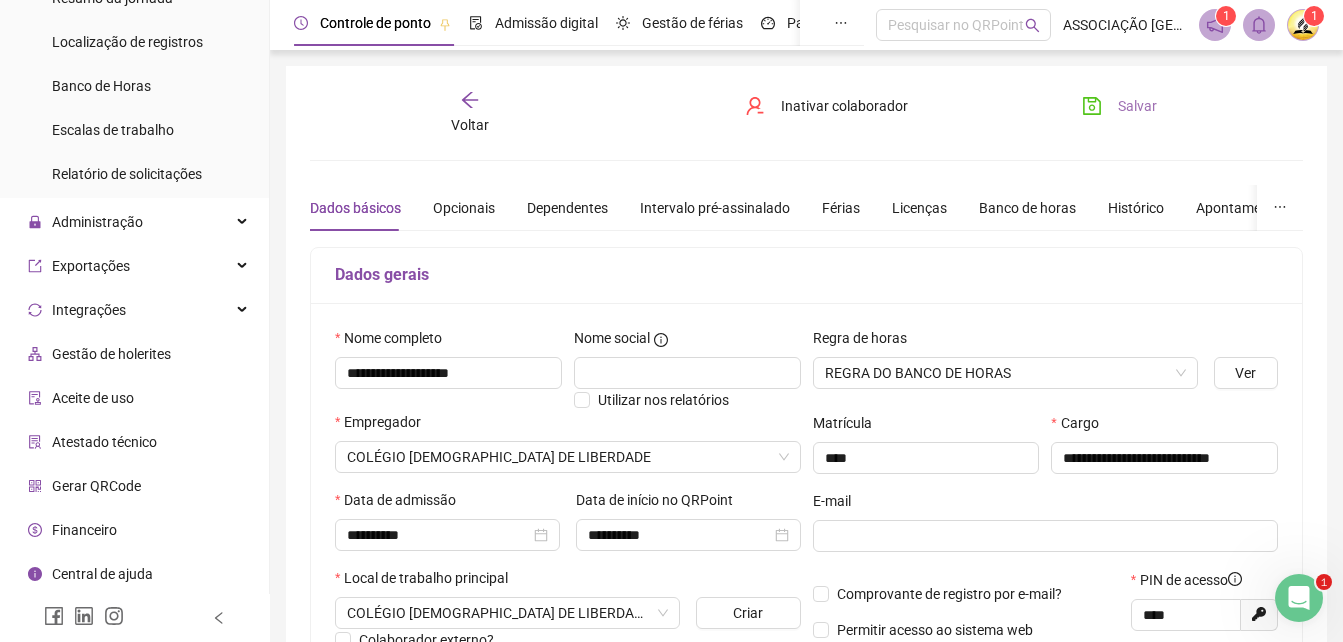 click on "Salvar" at bounding box center (1137, 106) 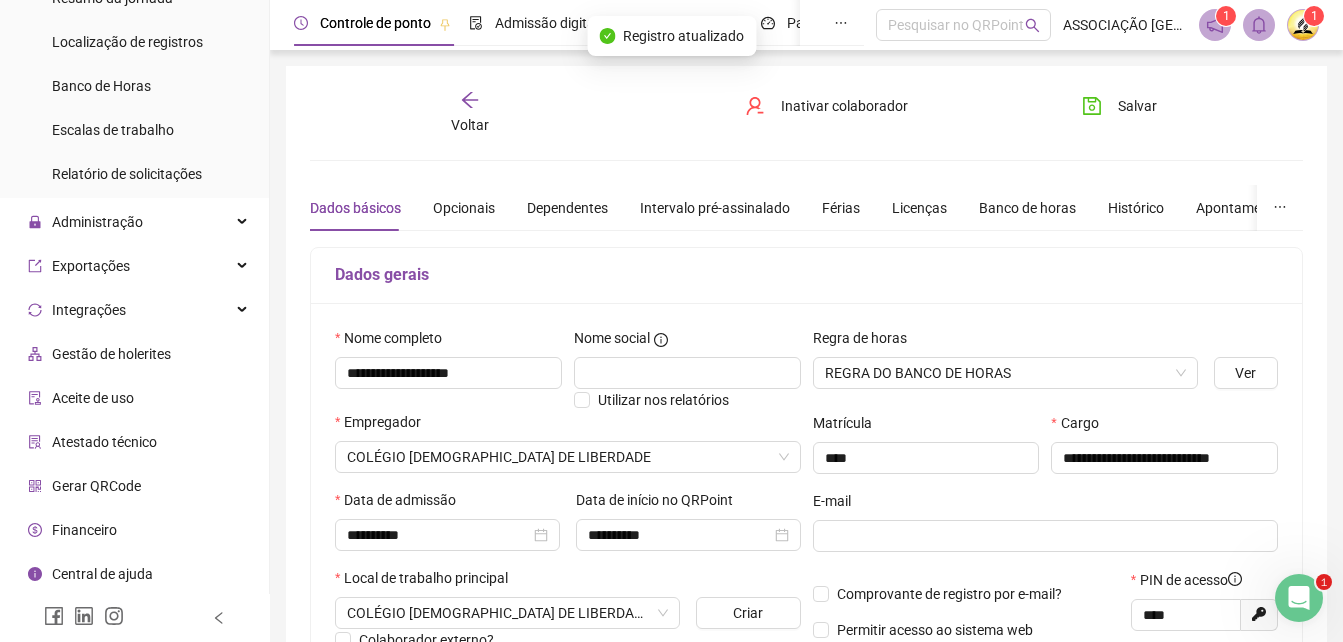 click 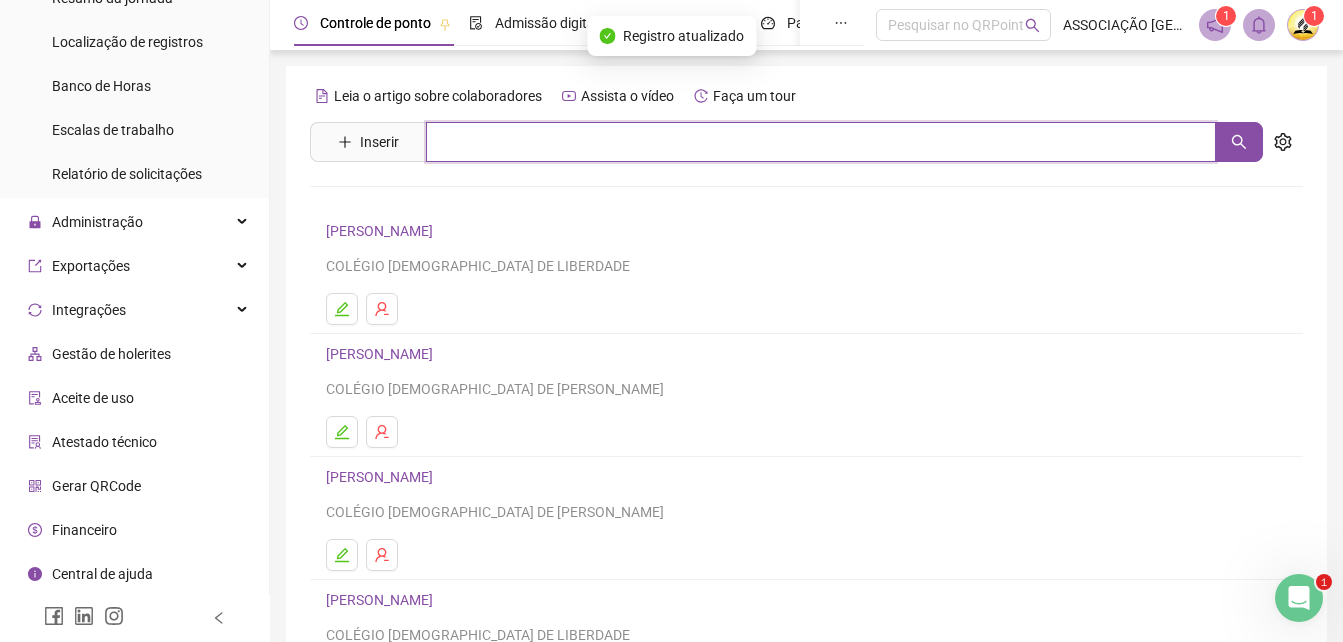 click at bounding box center [821, 142] 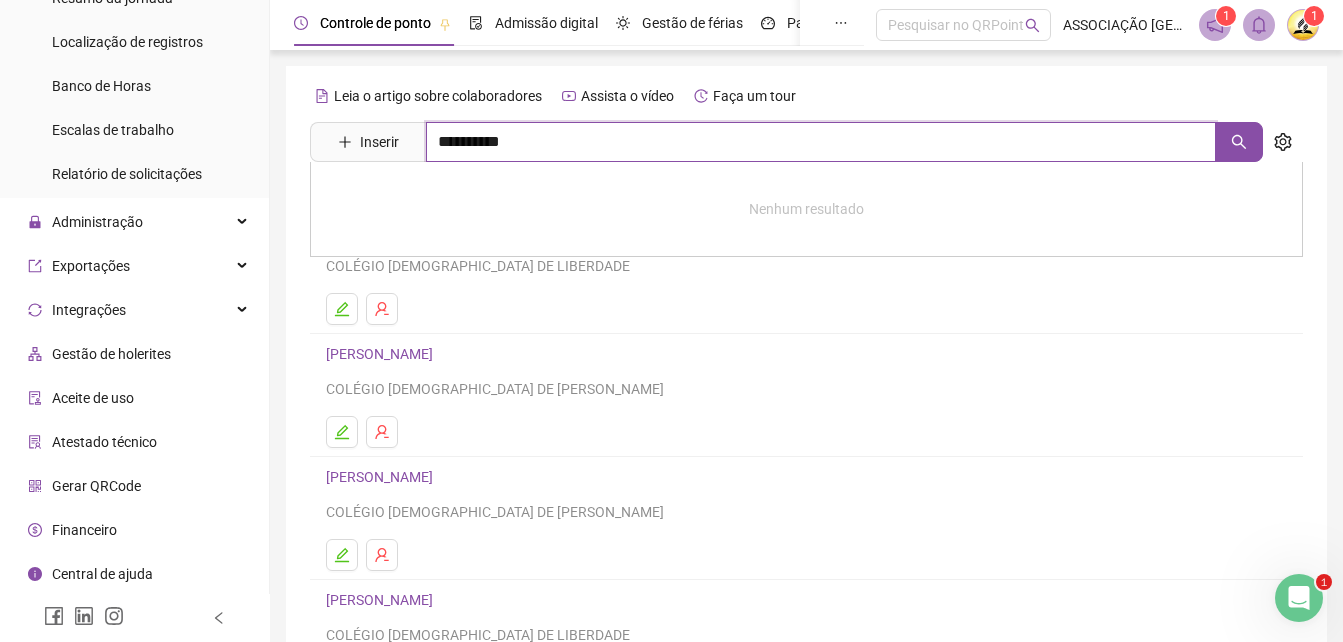 type on "**********" 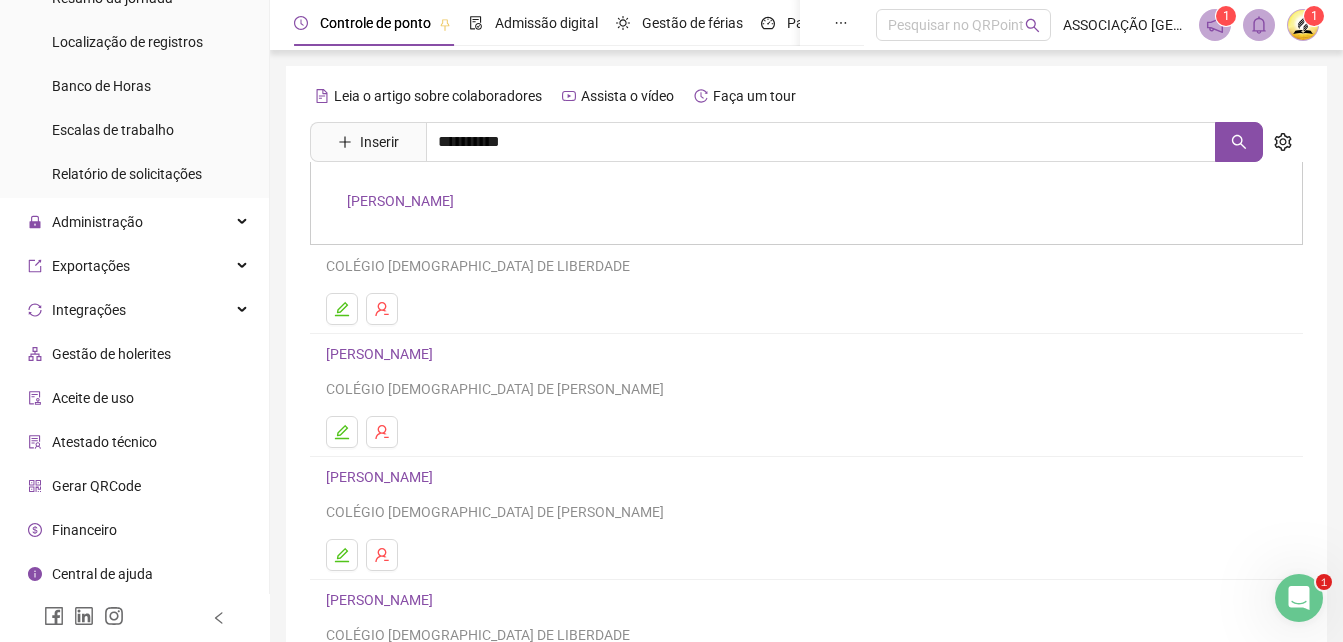 click on "[PERSON_NAME]" at bounding box center (400, 201) 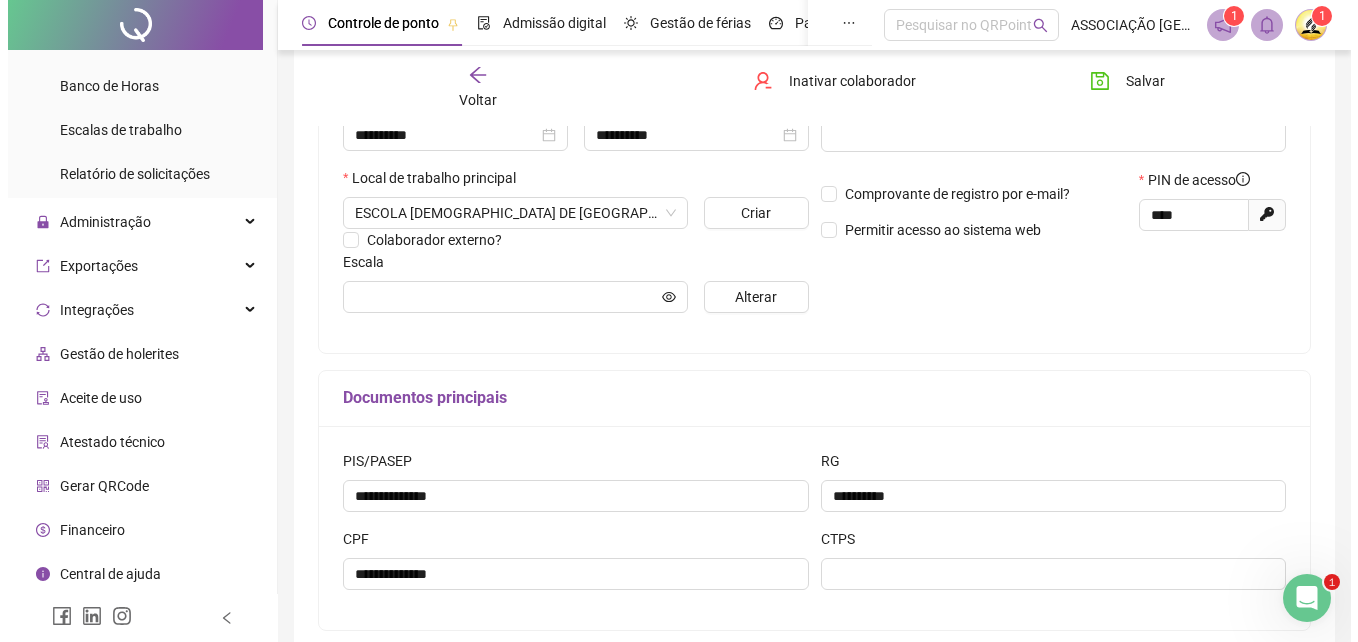 scroll, scrollTop: 499, scrollLeft: 0, axis: vertical 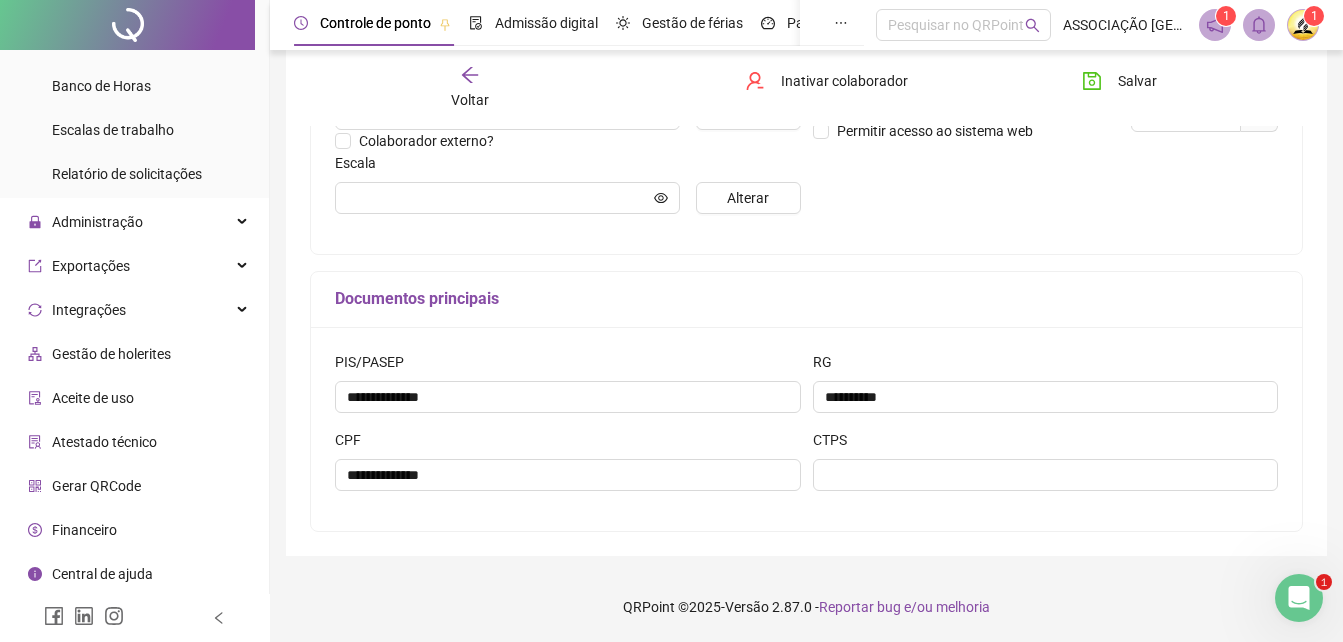 click on "Gerar QRCode" at bounding box center (96, 486) 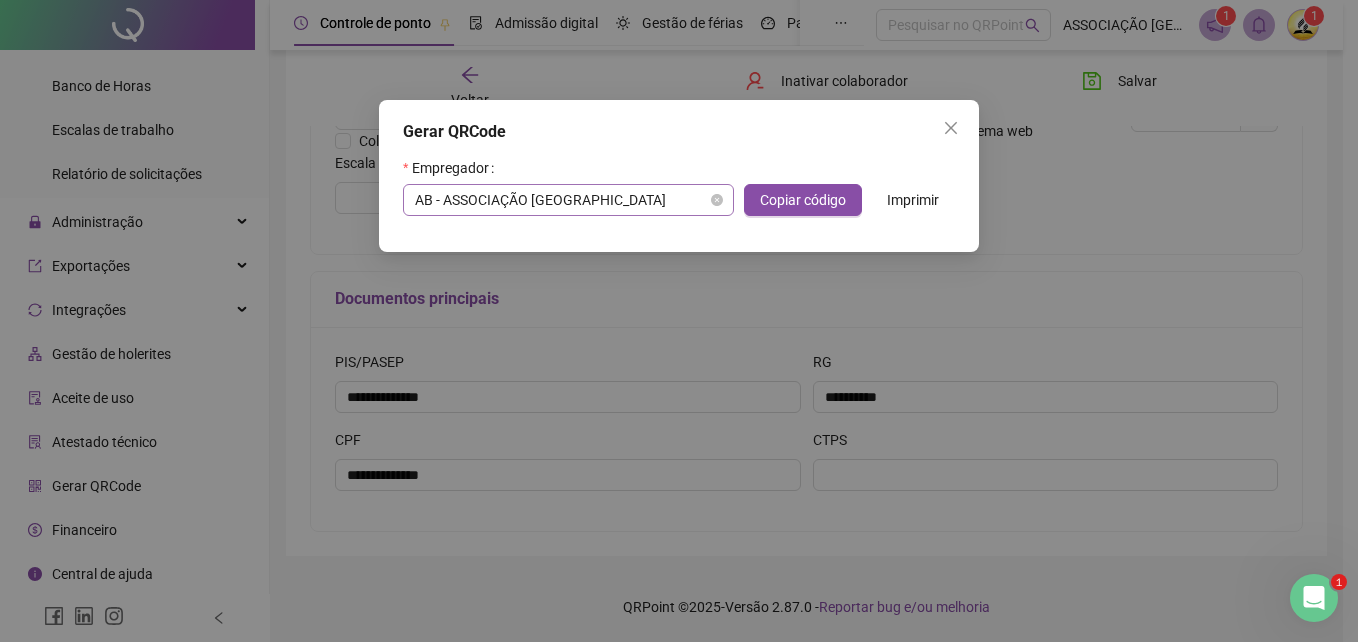 click on "AB - ASSOCIAÇÃO [GEOGRAPHIC_DATA]" at bounding box center [568, 200] 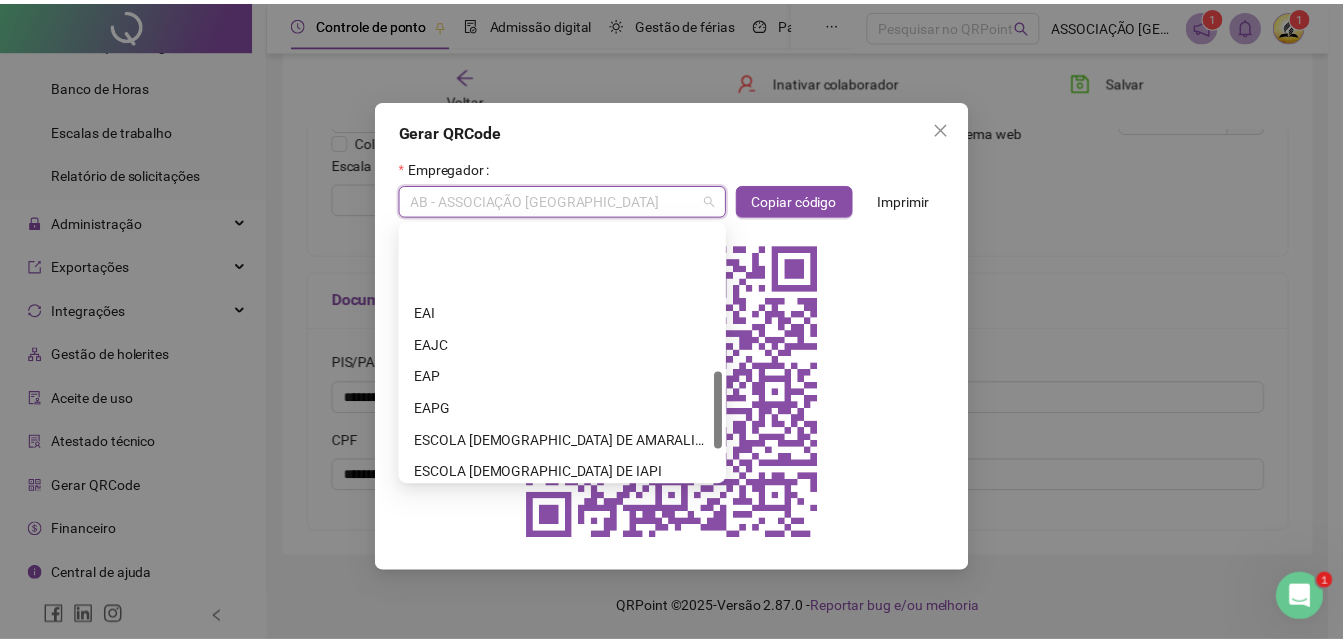scroll, scrollTop: 476, scrollLeft: 0, axis: vertical 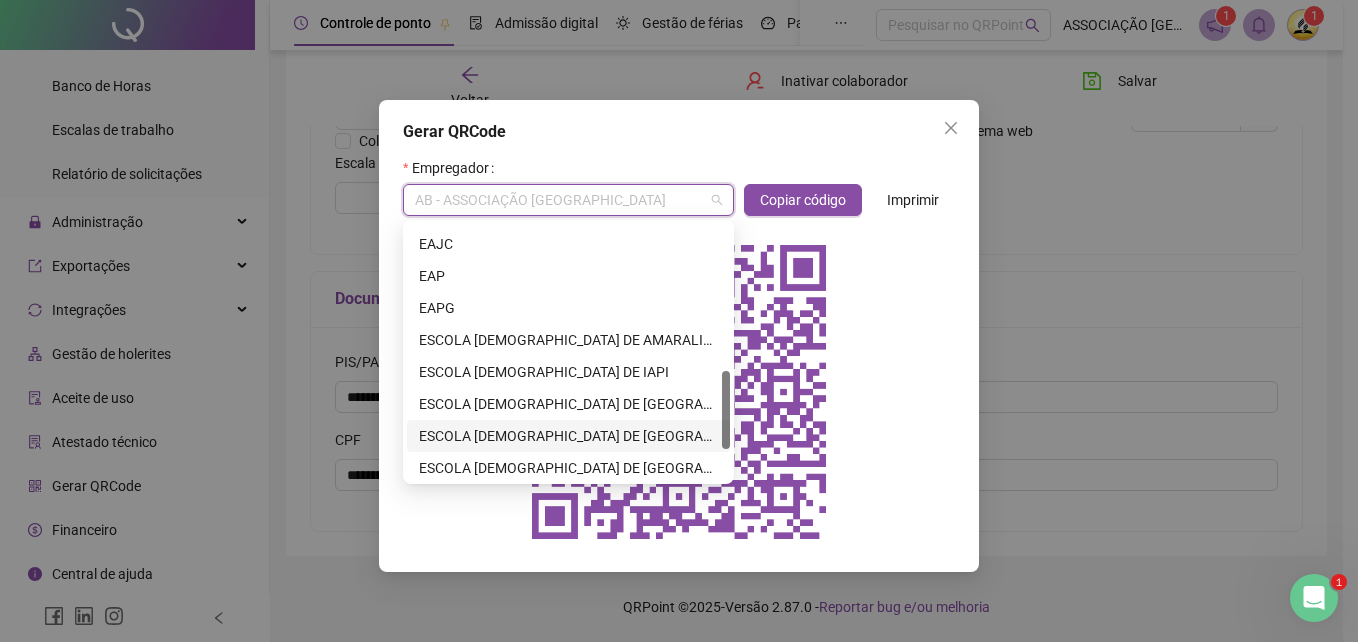 click on "ESCOLA [DEMOGRAPHIC_DATA] DE [GEOGRAPHIC_DATA]" at bounding box center [568, 436] 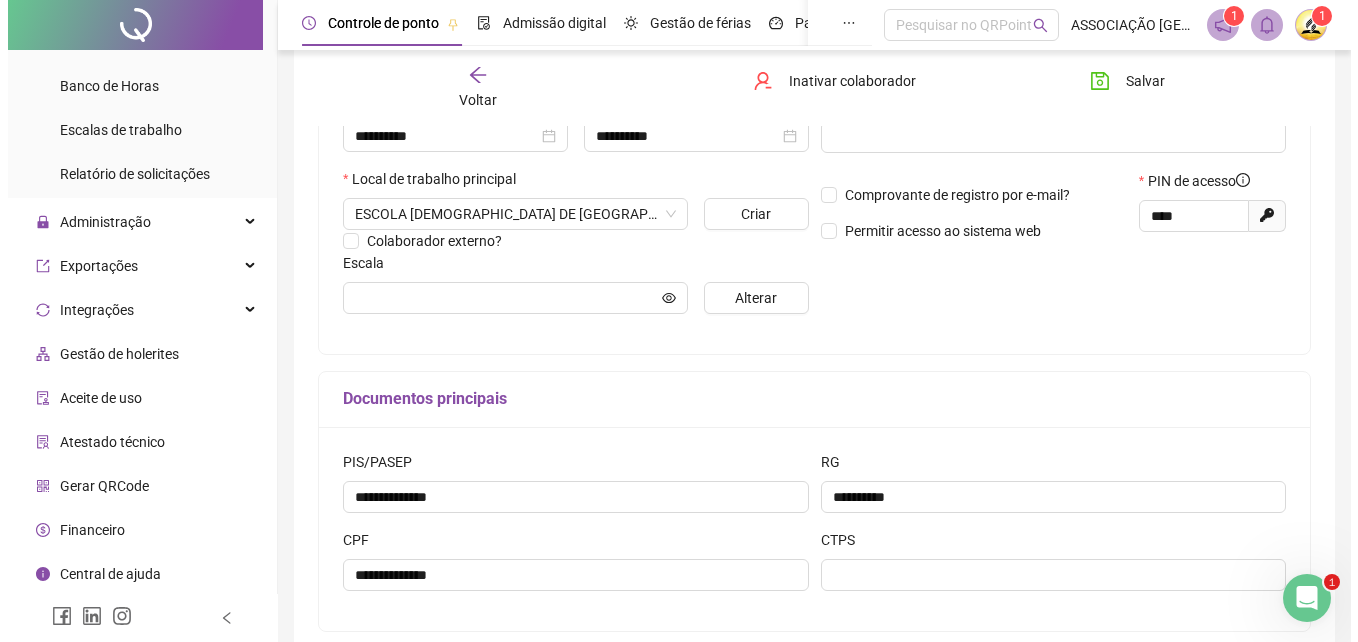 scroll, scrollTop: 499, scrollLeft: 0, axis: vertical 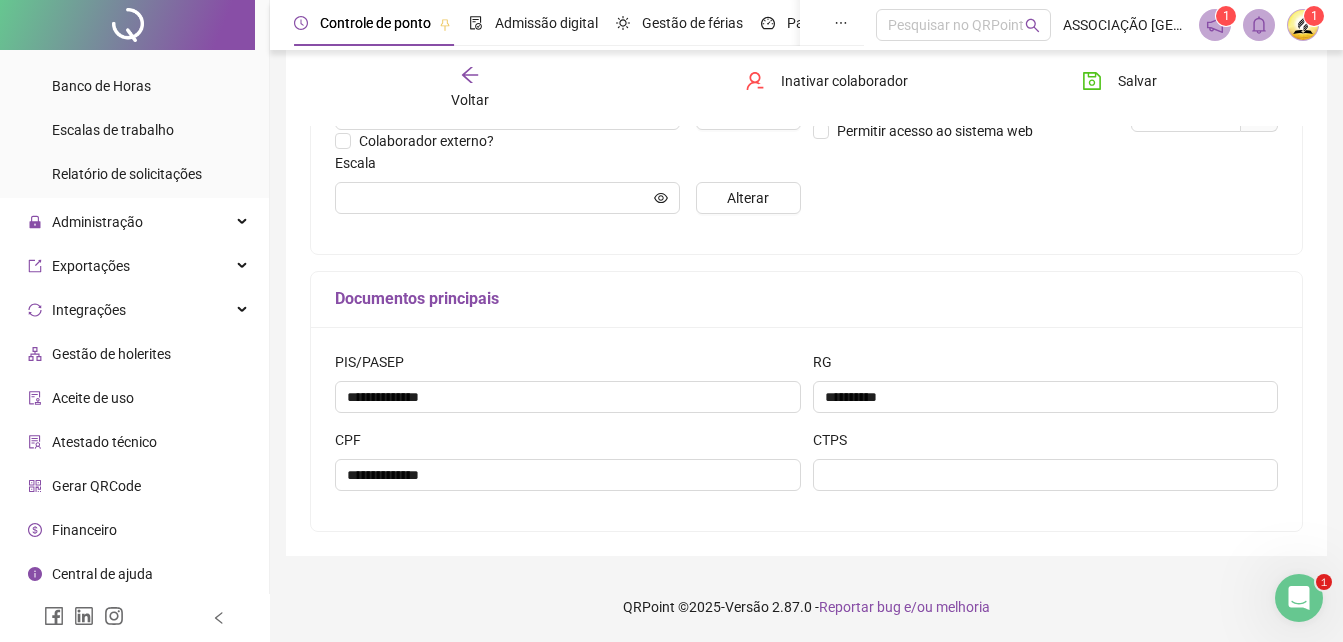 click on "Gerar QRCode" at bounding box center [96, 486] 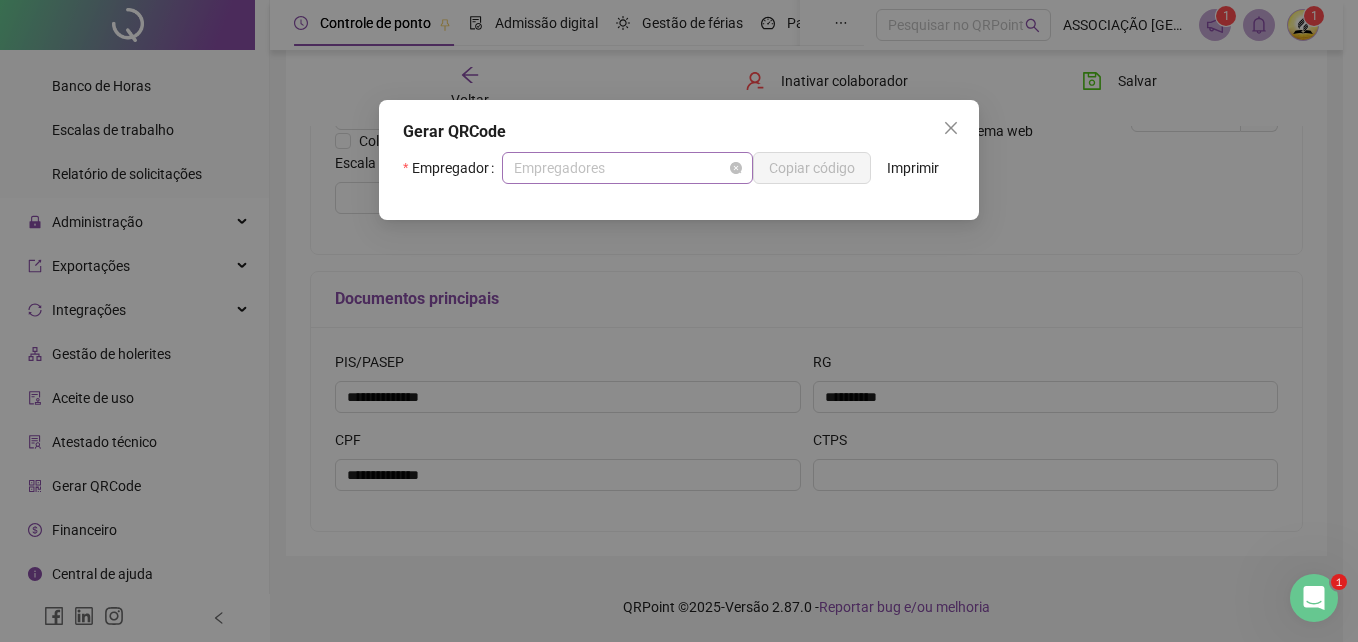 click on "Empregadores" at bounding box center (627, 168) 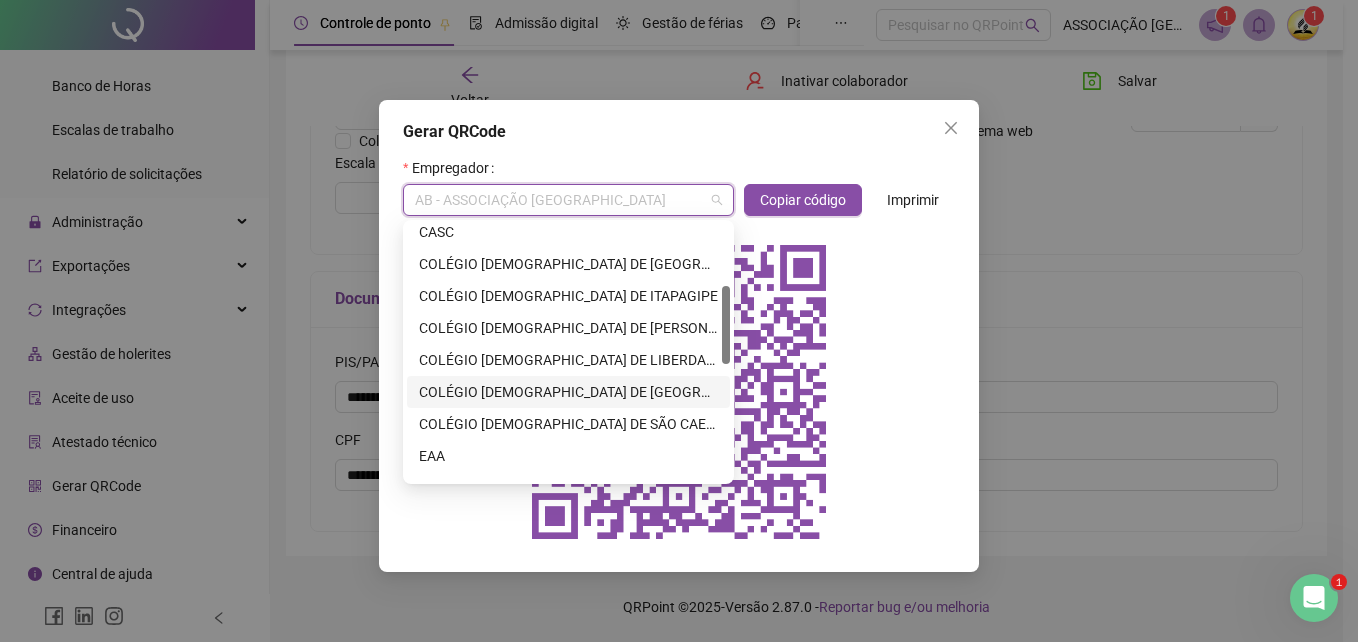 scroll, scrollTop: 500, scrollLeft: 0, axis: vertical 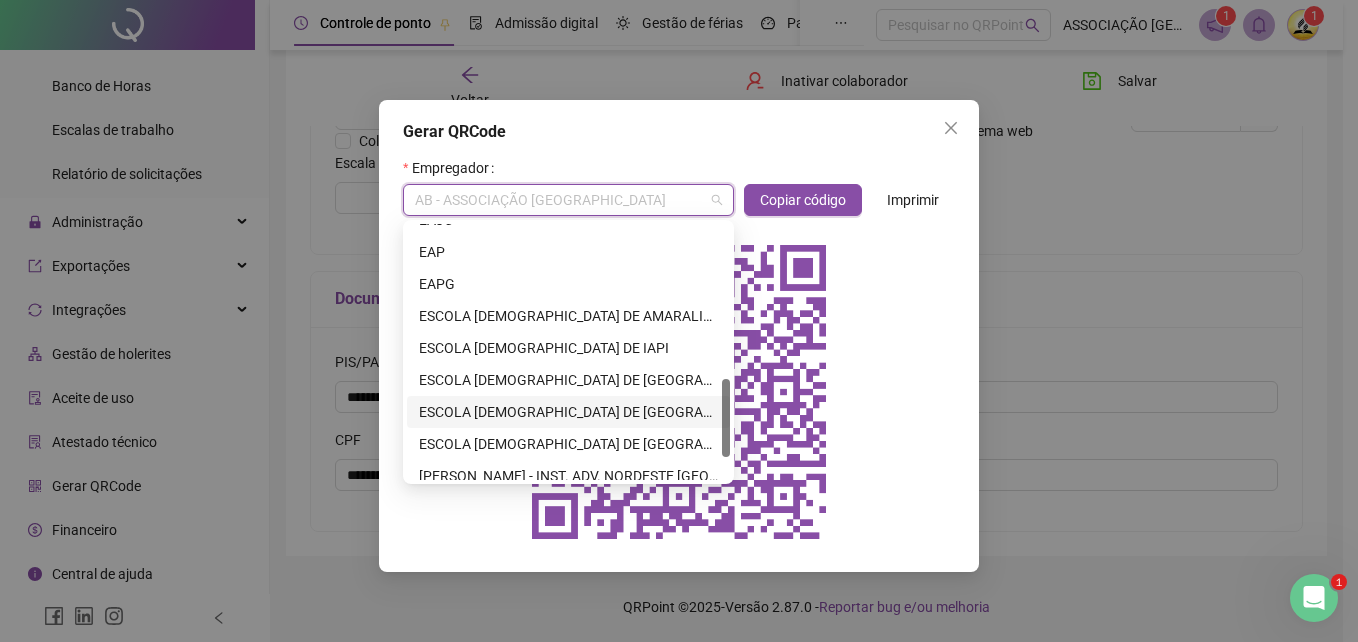 click on "ESCOLA [DEMOGRAPHIC_DATA] DE [GEOGRAPHIC_DATA]" at bounding box center [568, 412] 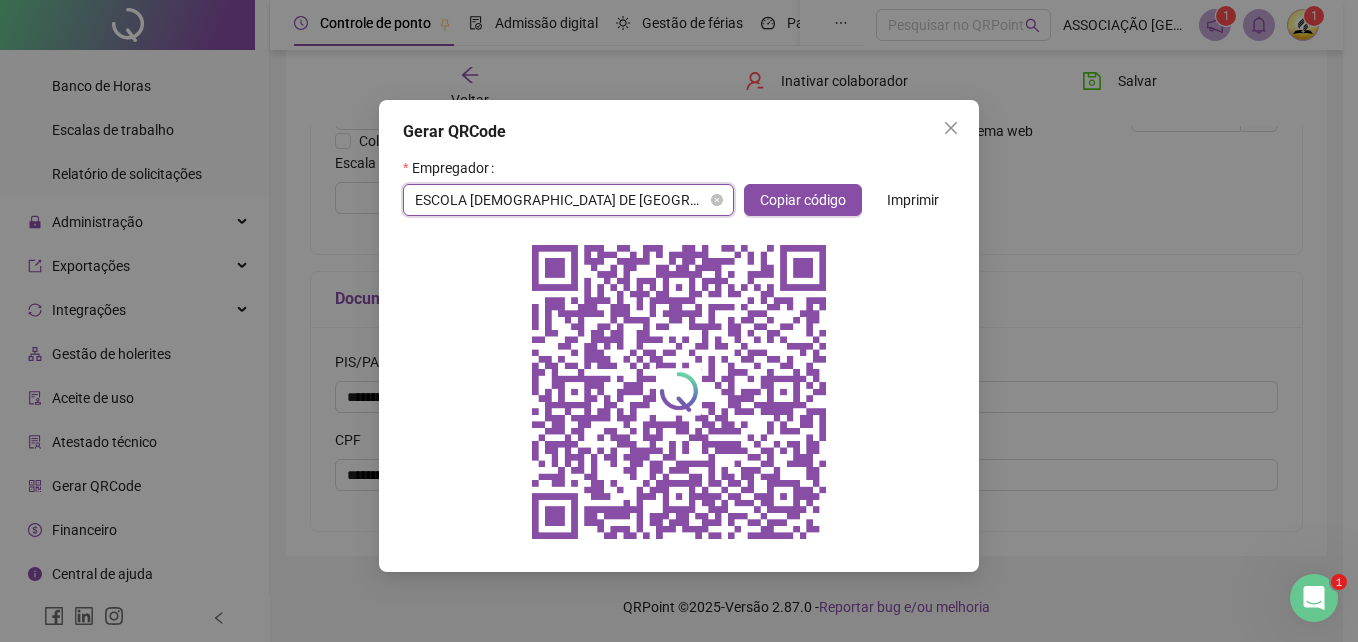 click on "ESCOLA [DEMOGRAPHIC_DATA] DE [GEOGRAPHIC_DATA]" at bounding box center (568, 200) 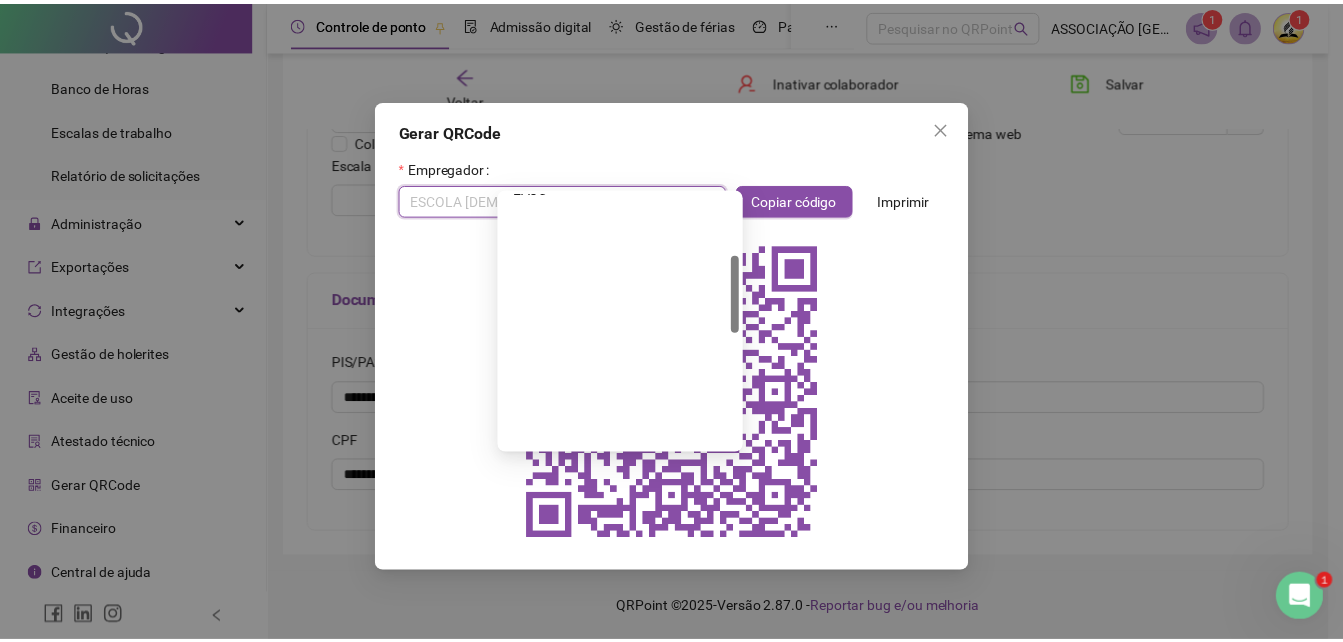 scroll, scrollTop: 100, scrollLeft: 0, axis: vertical 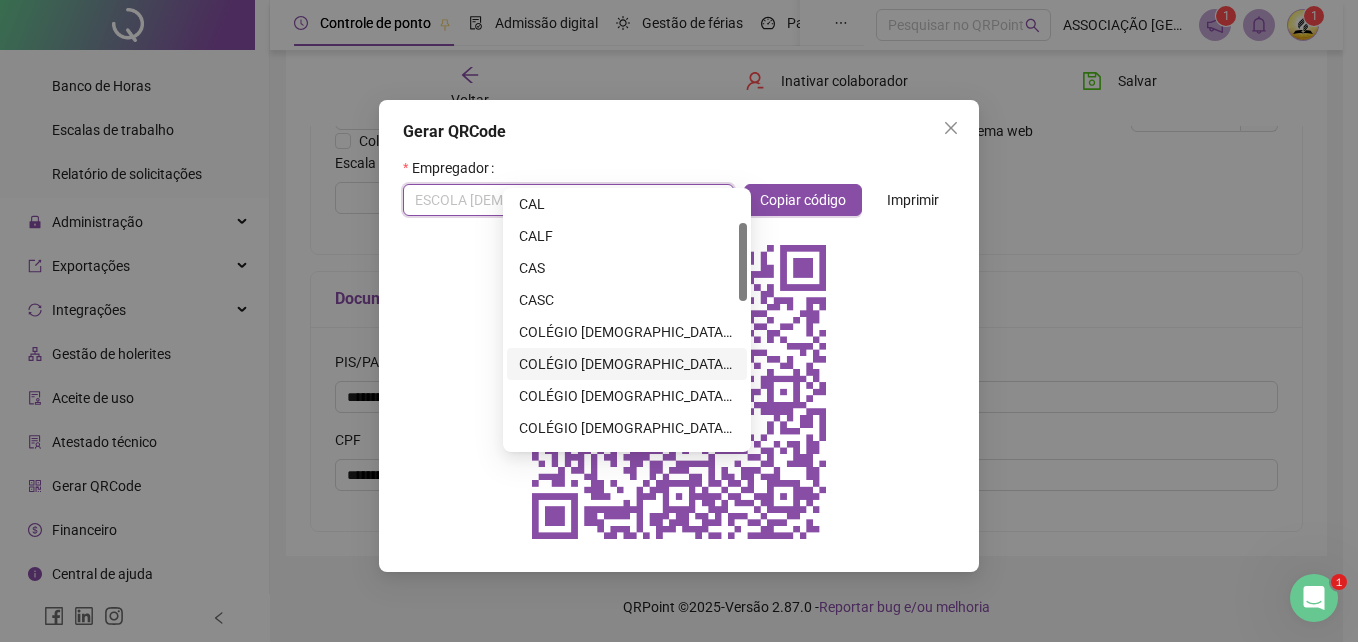 click on "COLÉGIO [DEMOGRAPHIC_DATA] DE ITAPAGIPE" at bounding box center [627, 364] 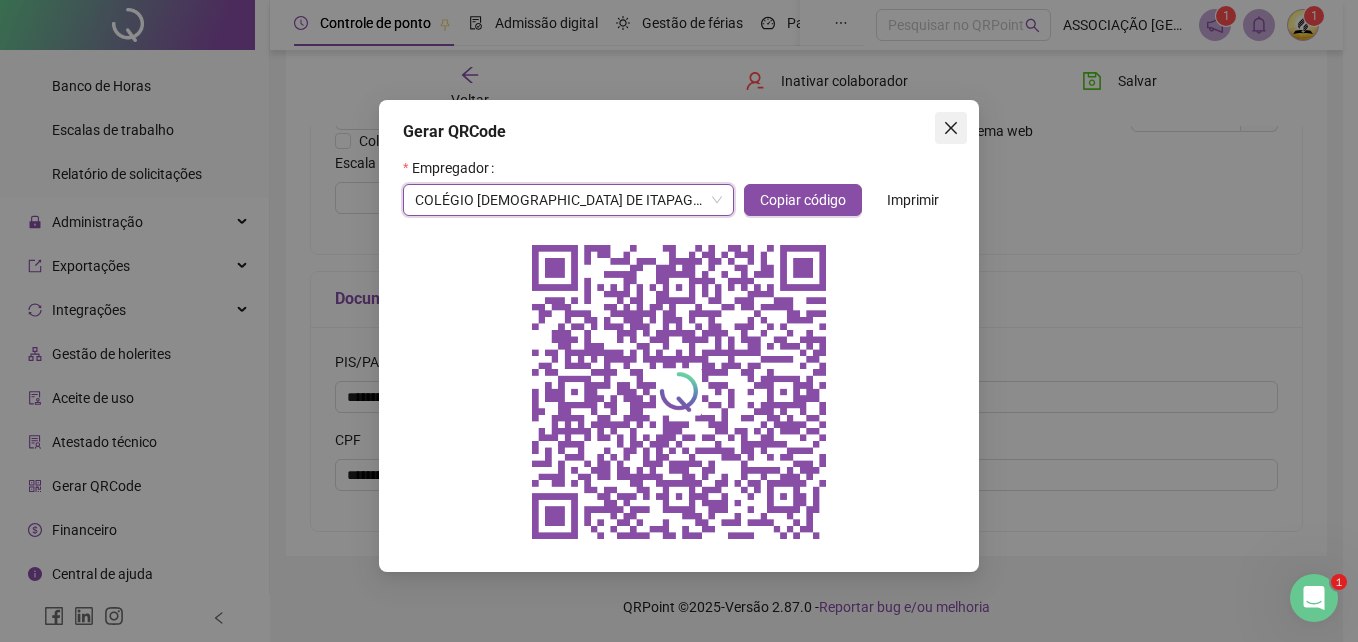click 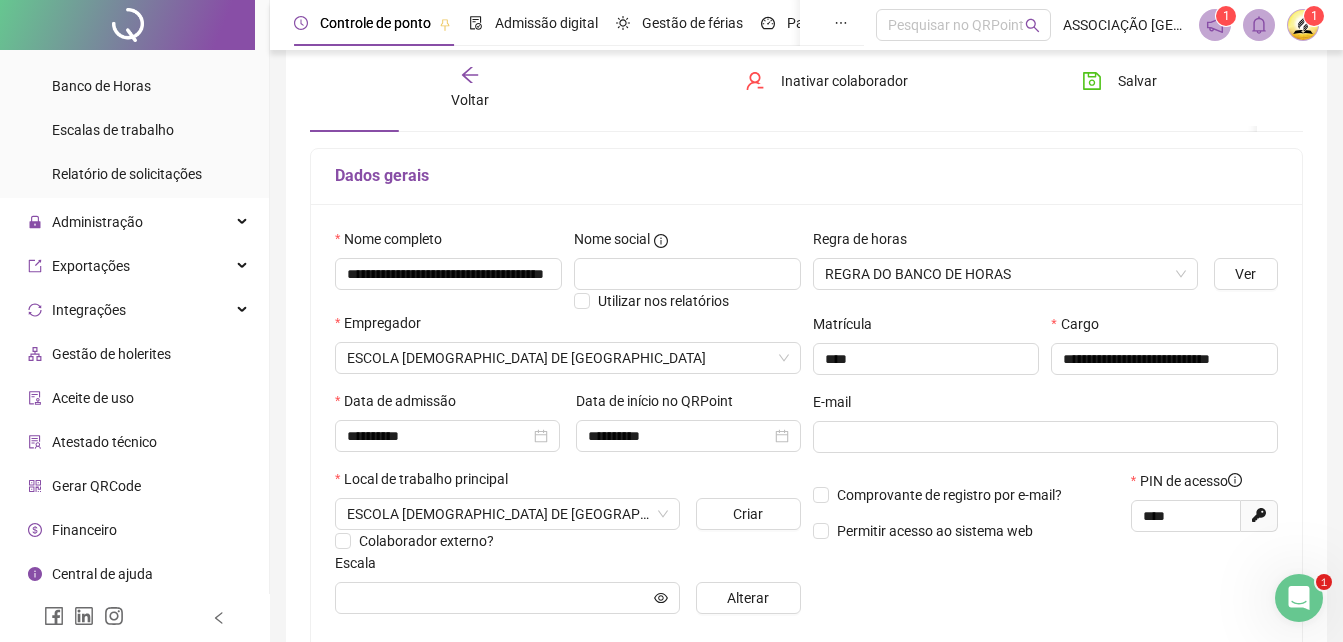 scroll, scrollTop: 0, scrollLeft: 0, axis: both 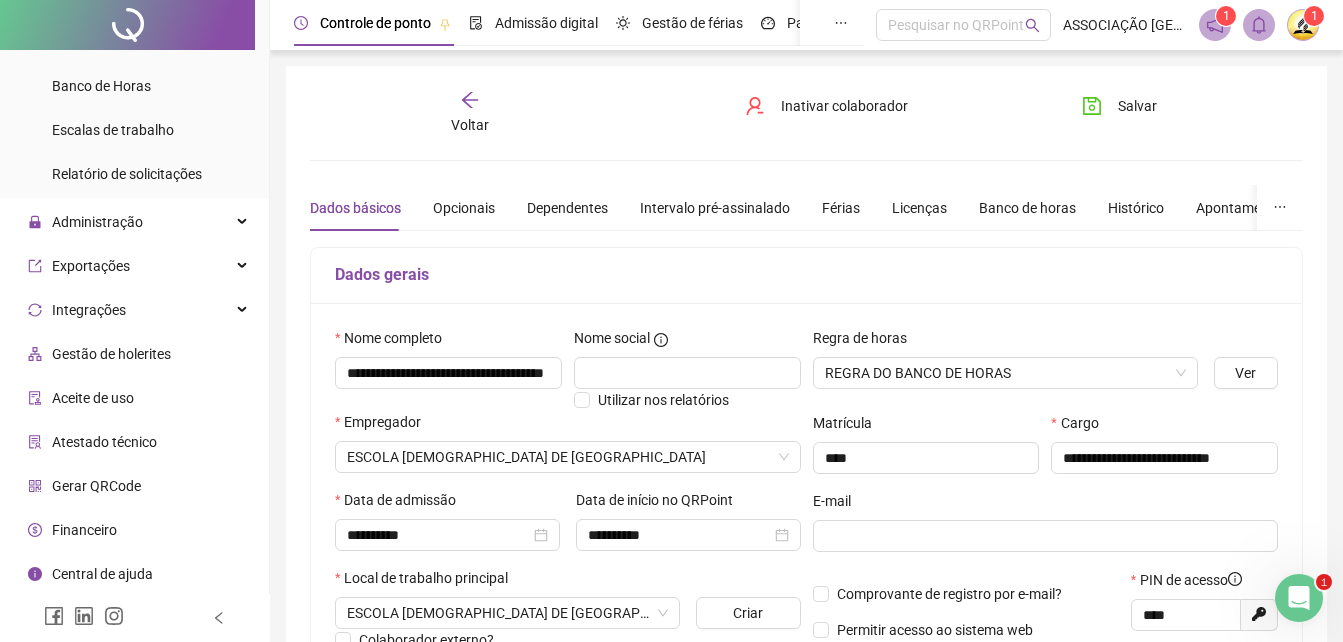 click 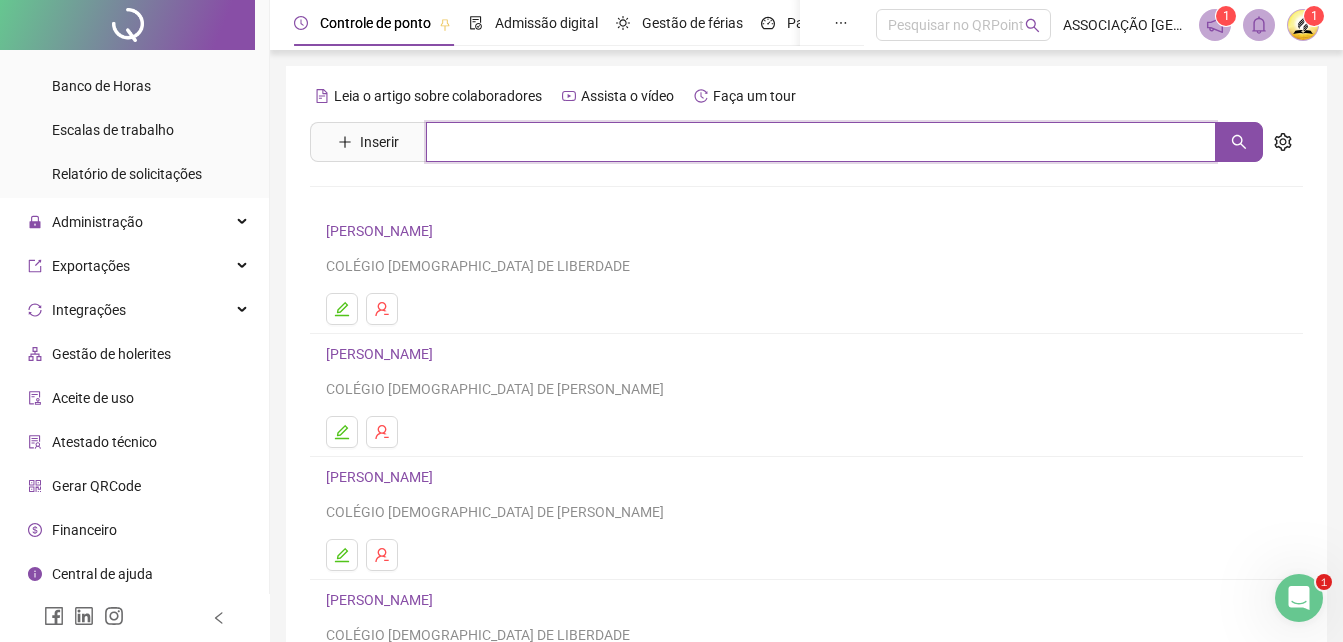 click at bounding box center (821, 142) 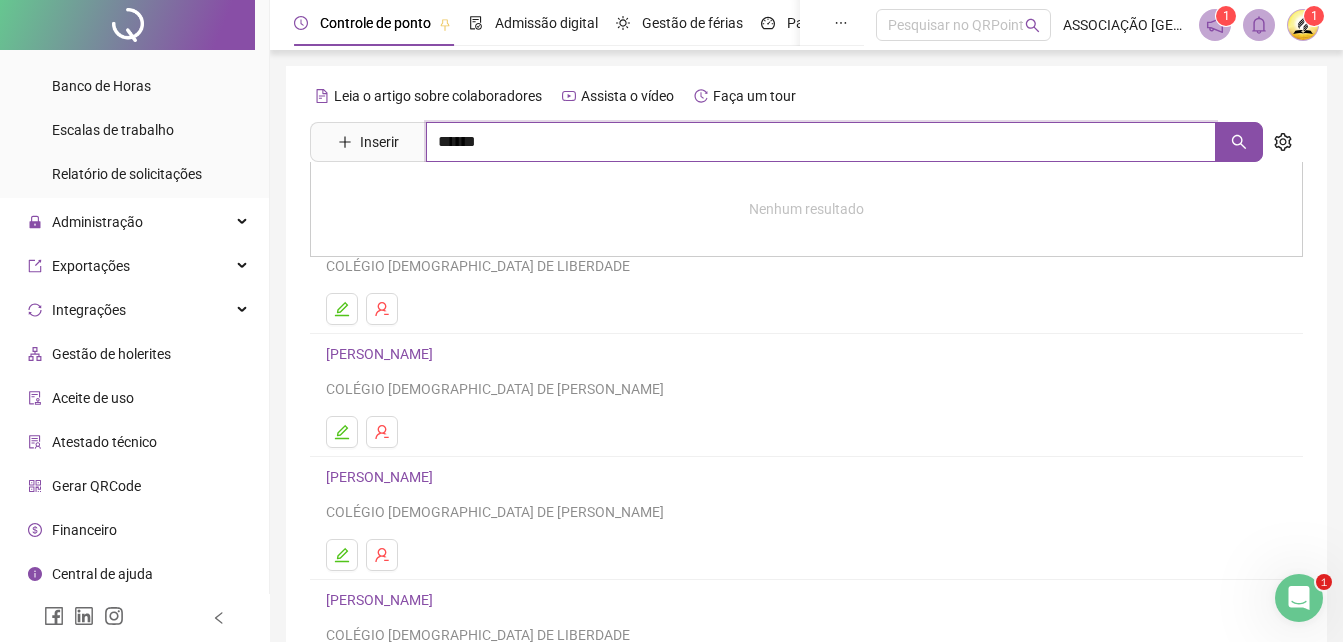 click on "******" at bounding box center (821, 142) 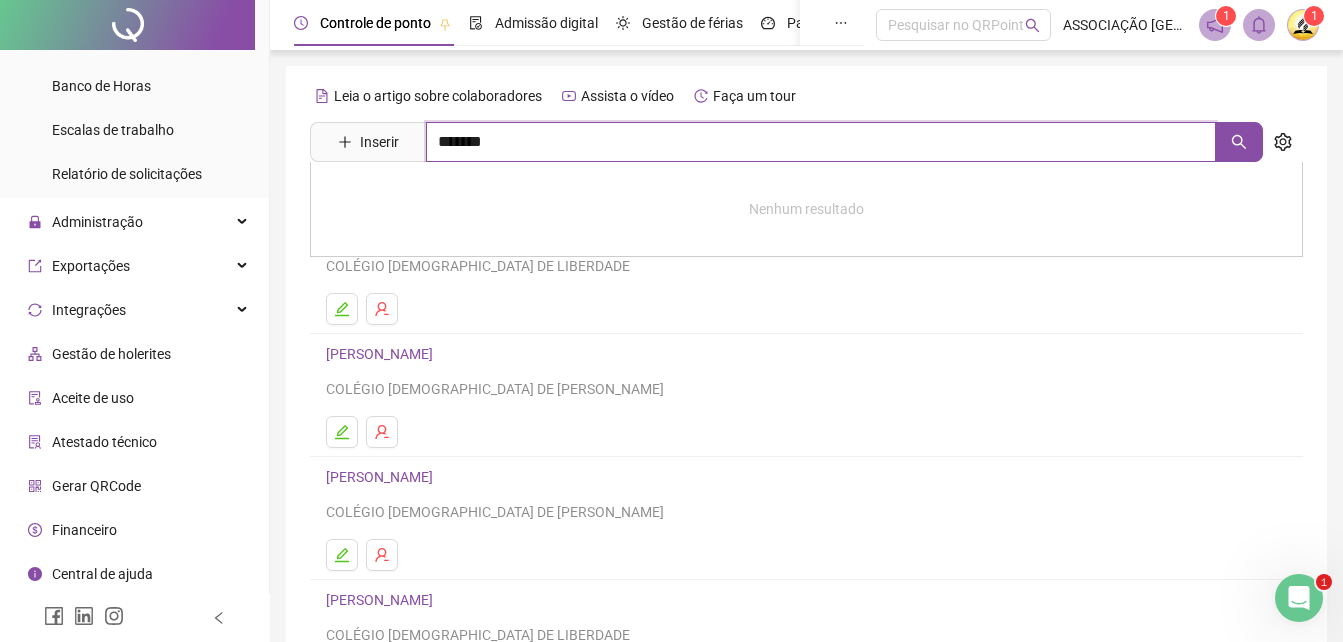 type on "*******" 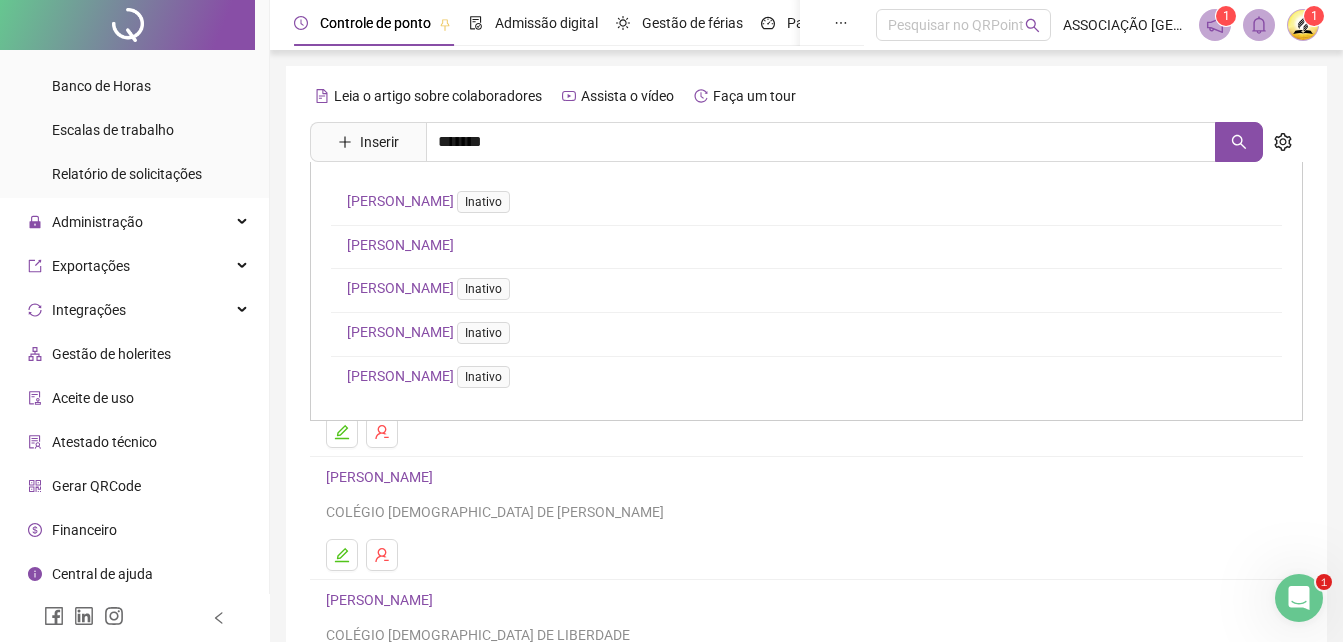 click on "[PERSON_NAME]" at bounding box center [400, 245] 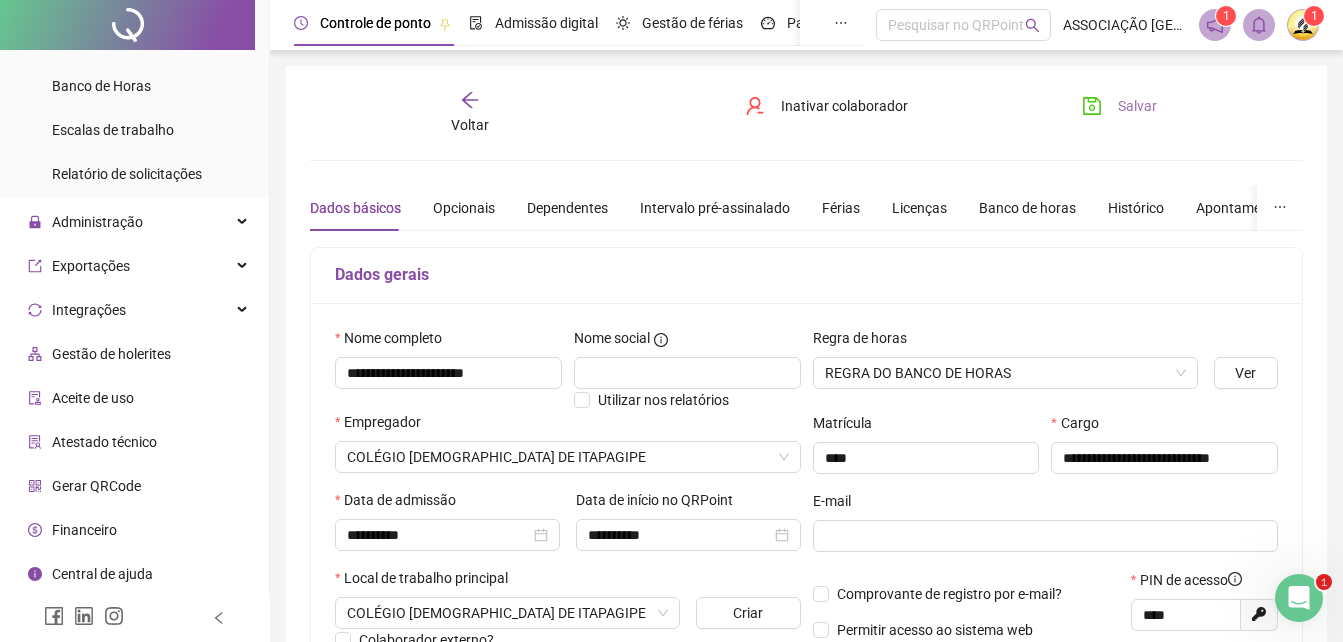 click on "Salvar" at bounding box center (1137, 106) 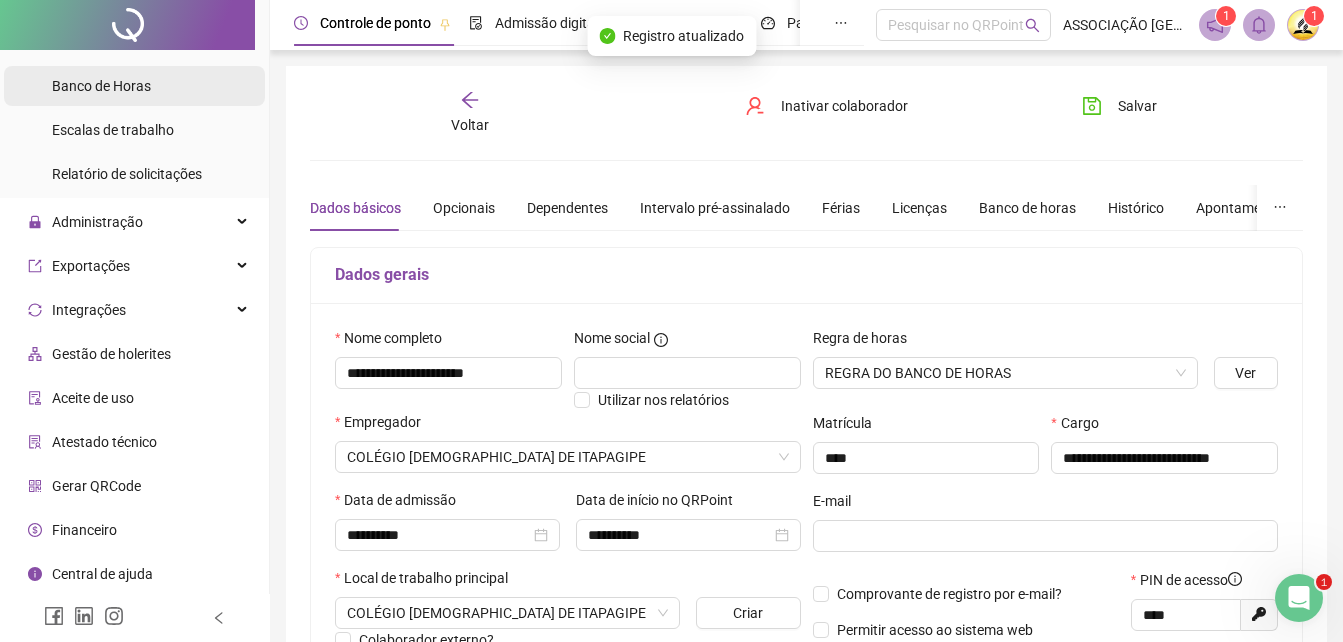 click on "Banco de Horas" at bounding box center (101, 86) 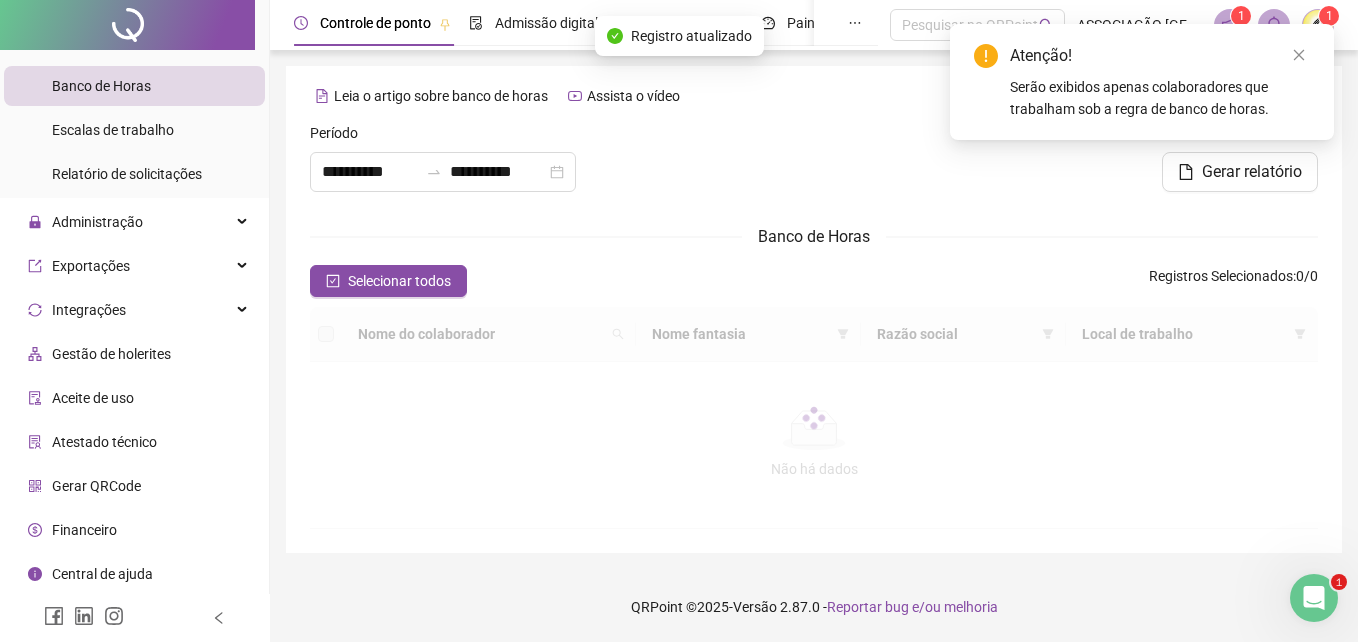 type on "**********" 